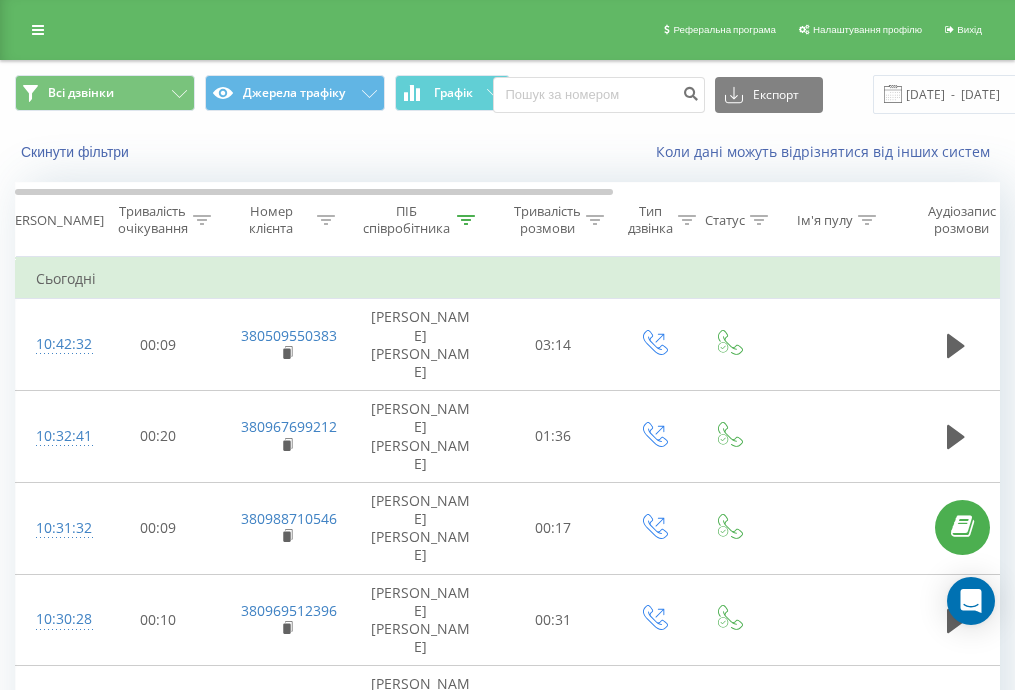 scroll, scrollTop: 0, scrollLeft: 0, axis: both 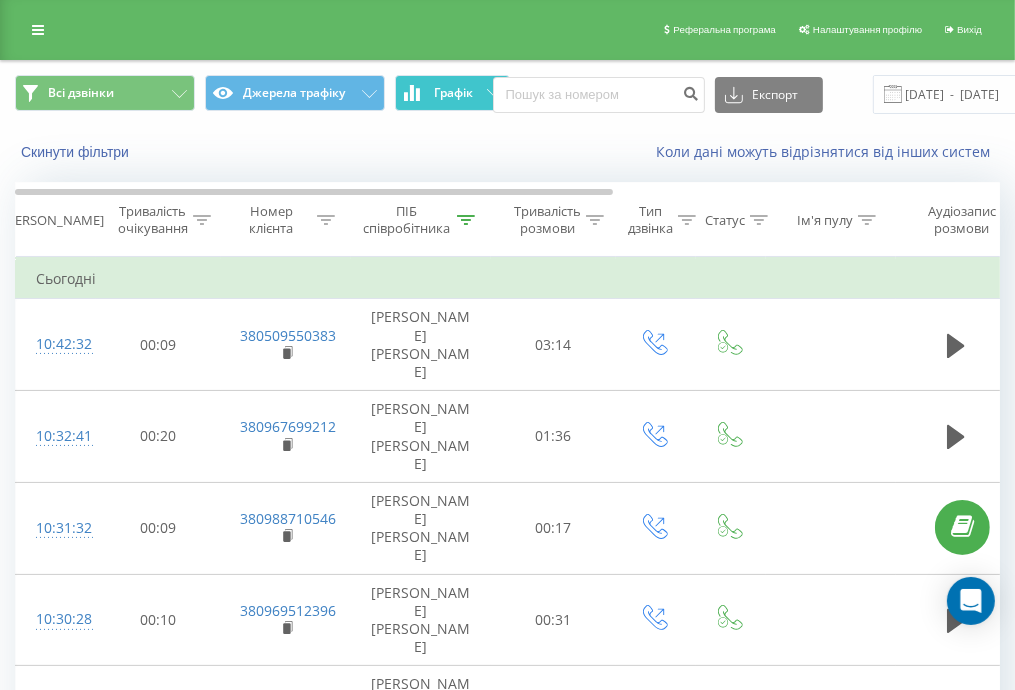 drag, startPoint x: 0, startPoint y: 0, endPoint x: 432, endPoint y: 102, distance: 443.87836 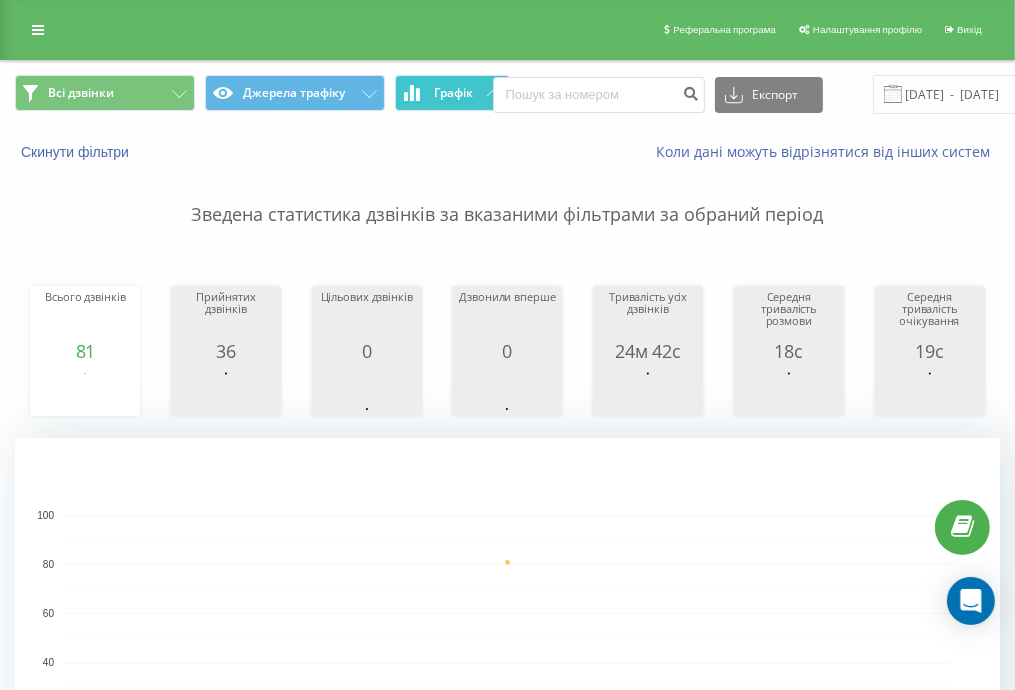 click on "Графік" at bounding box center [452, 93] 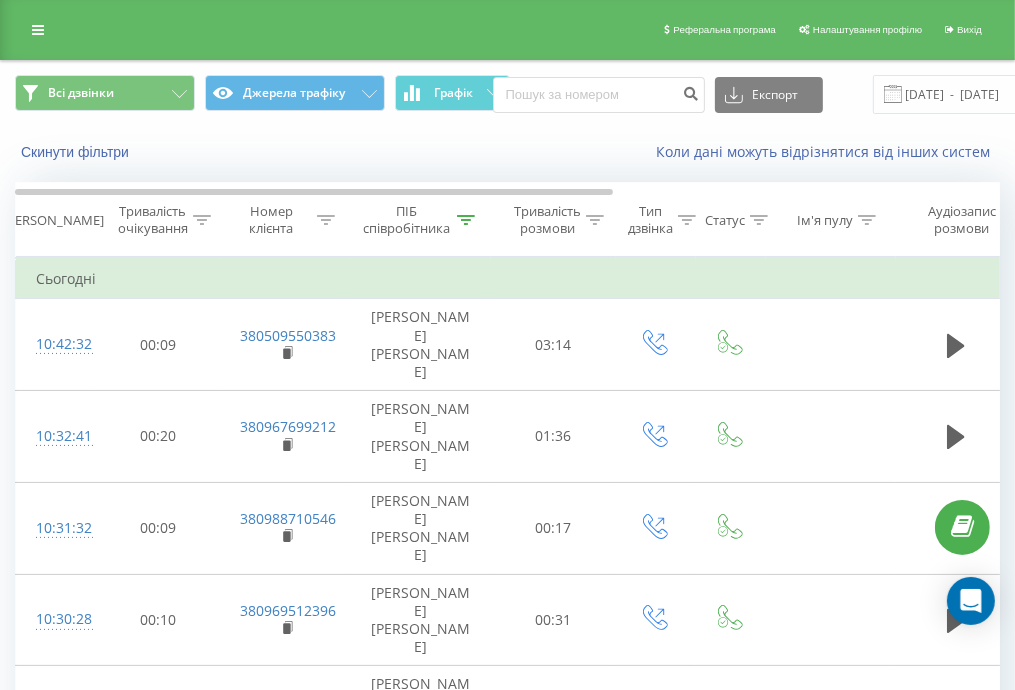 click on "Всі дзвінки Джерела трафіку Графік" at bounding box center [254, 94] 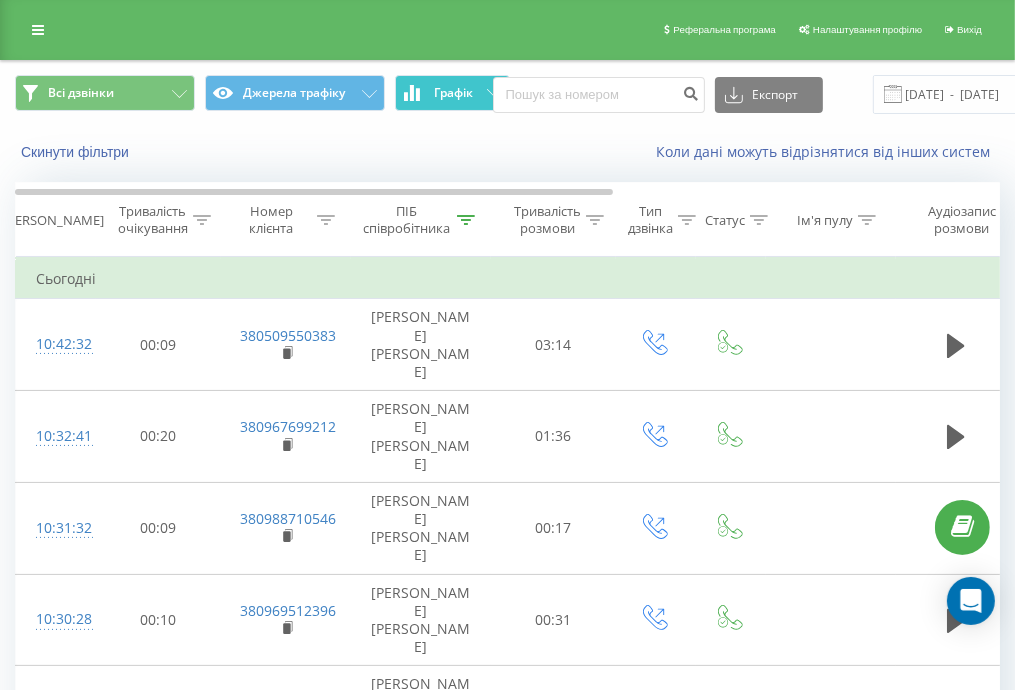 click on "Графік" at bounding box center [453, 93] 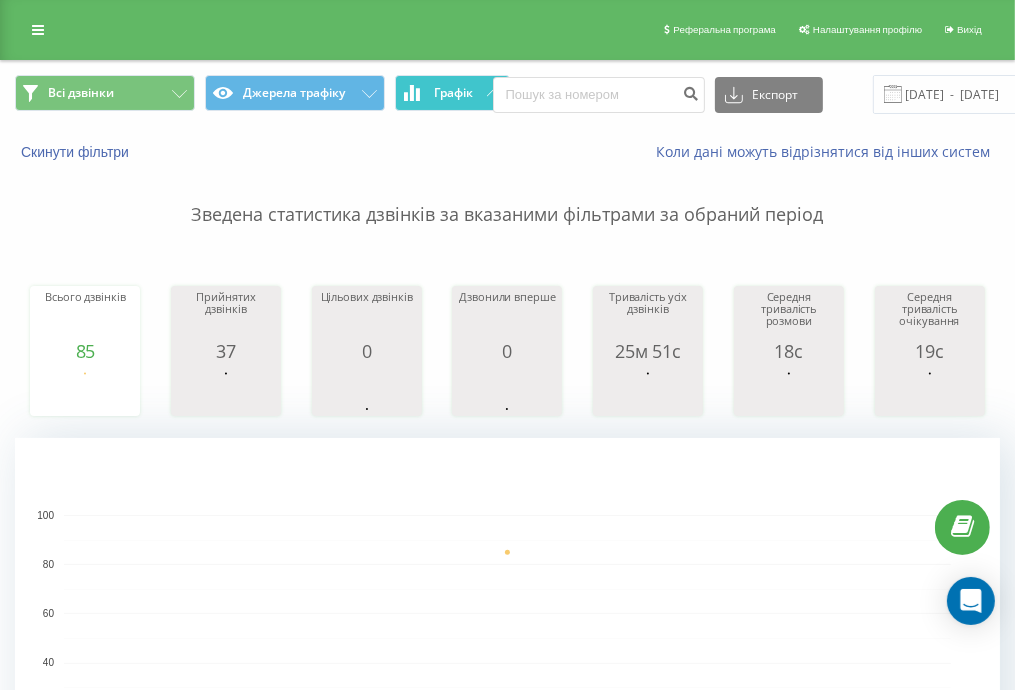 click on "Графік" at bounding box center [452, 93] 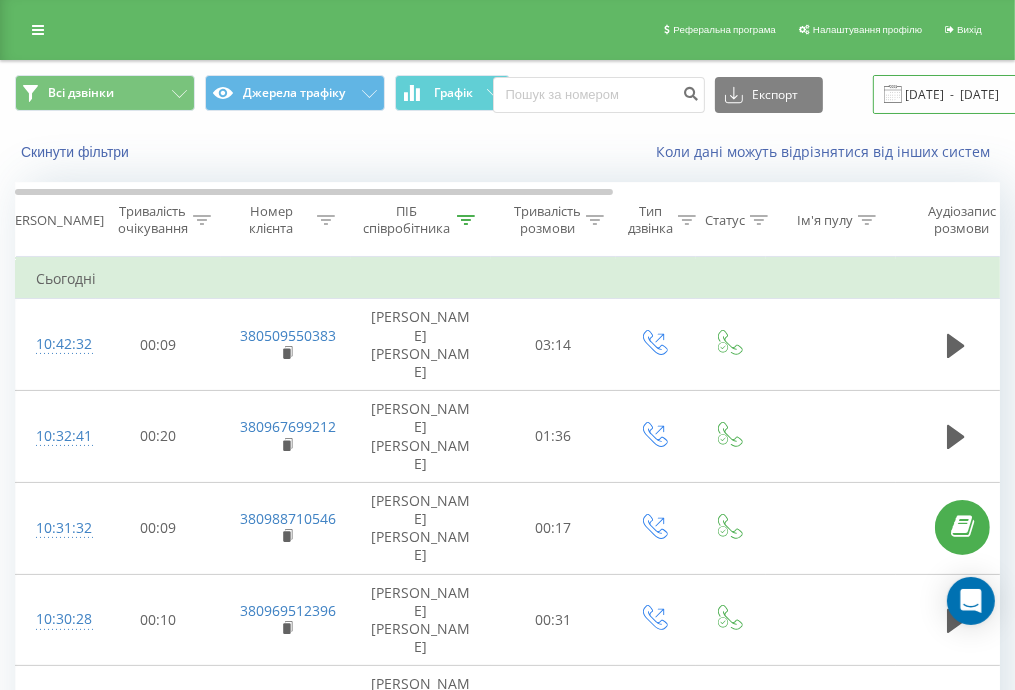 click on "21.07.2025  -  21.07.2025" at bounding box center (994, 94) 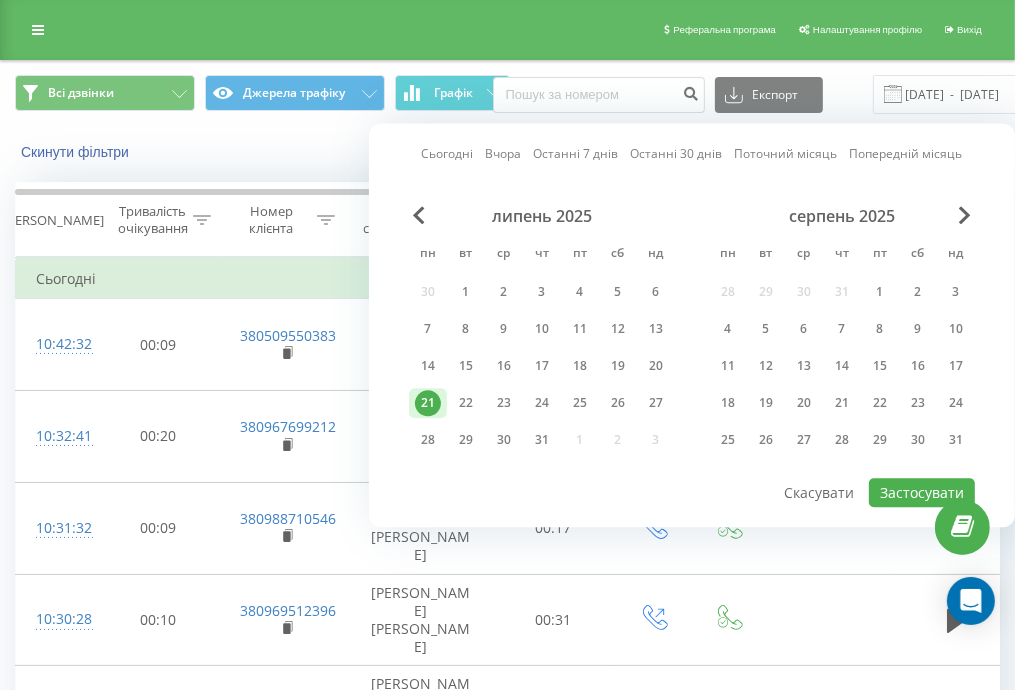 click on "Сьогодні Вчора Останні 7 днів Останні 30 днів Поточний місяць Попередній місяць липень 2025 пн вт ср чт пт сб нд 30 1 2 3 4 5 6 7 8 9 10 11 12 13 14 15 16 17 18 19 20 21 22 23 24 25 26 27 28 29 30 31 1 2 3 серпень 2025 пн вт ср чт пт сб нд 28 29 30 31 1 2 3 4 5 6 7 8 9 10 11 12 13 14 15 16 17 18 19 20 21 22 23 24 25 26 27 28 29 30 31 Застосувати Скасувати" at bounding box center (692, 325) 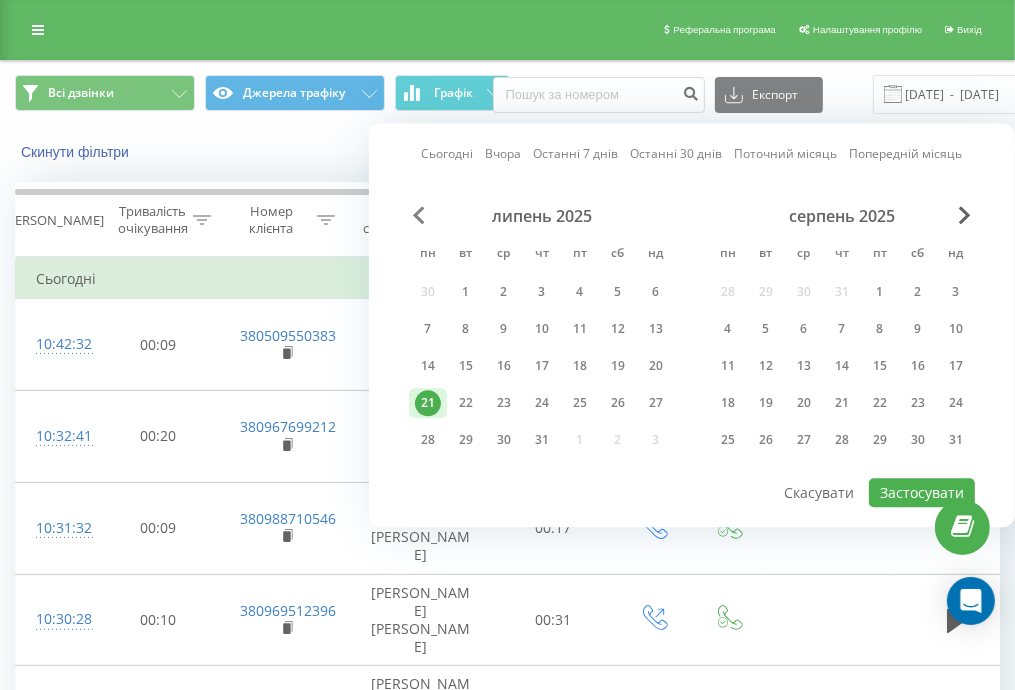 click at bounding box center (419, 215) 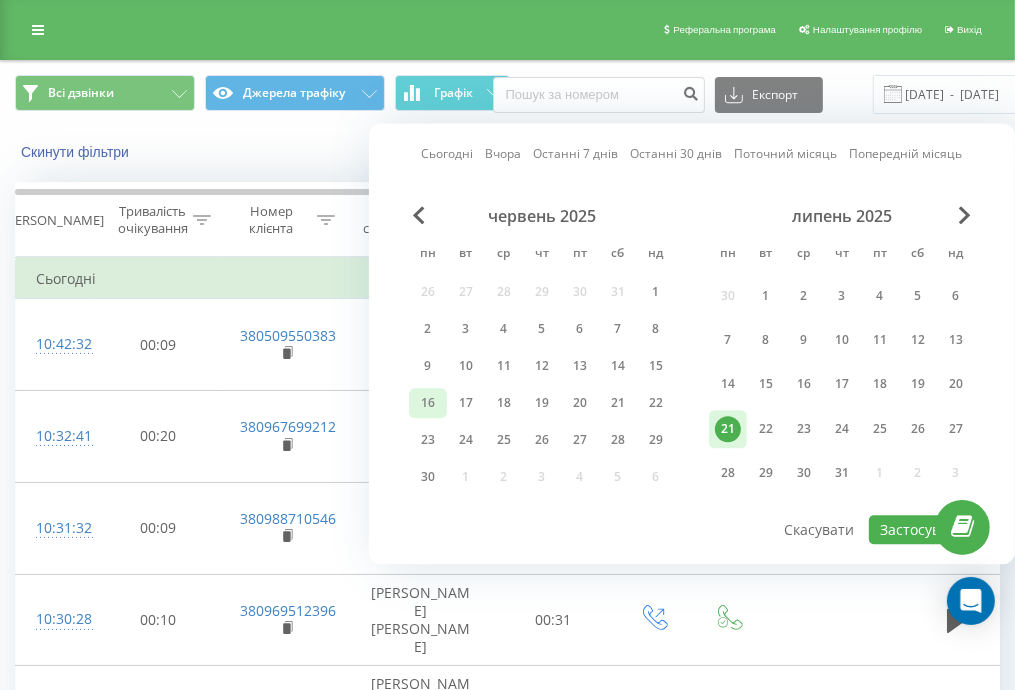click on "16" at bounding box center [428, 403] 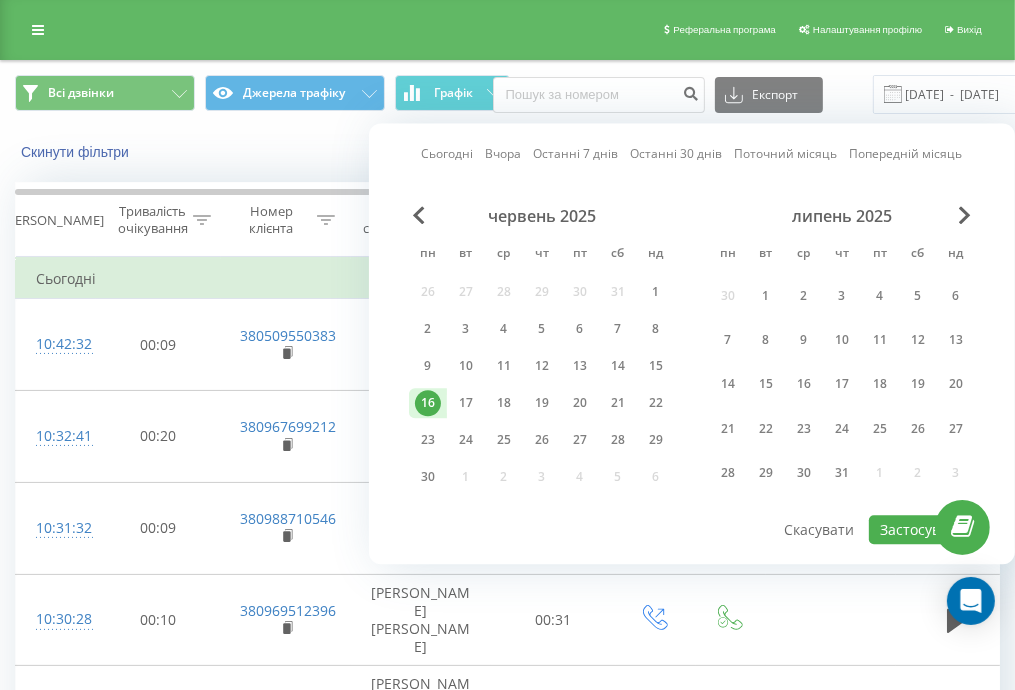 click on "16" at bounding box center [428, 403] 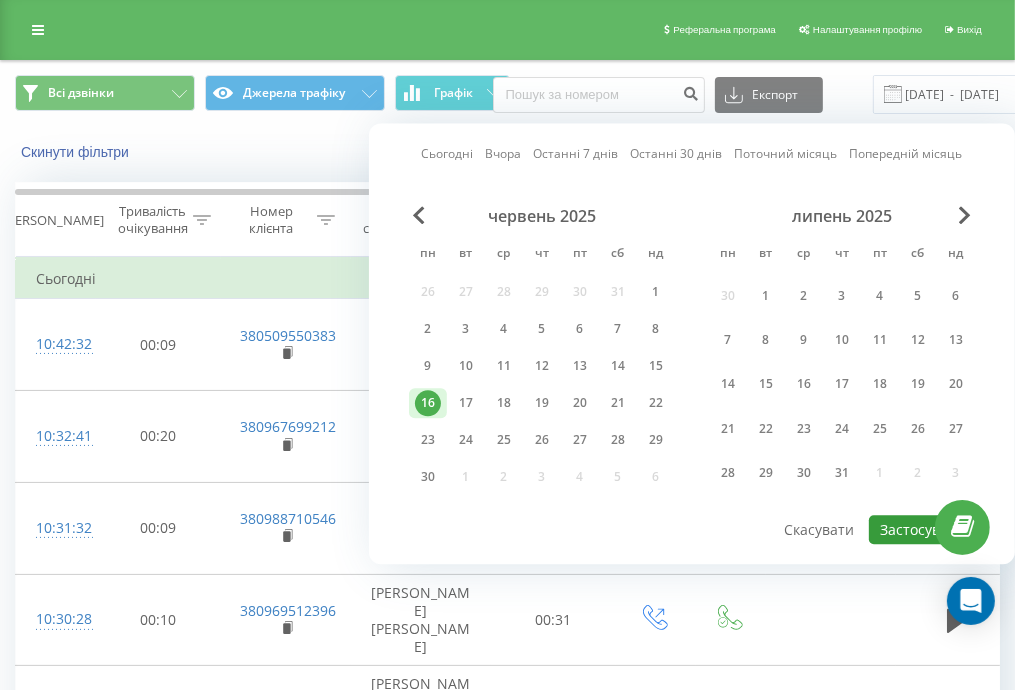 click on "Застосувати" at bounding box center (922, 529) 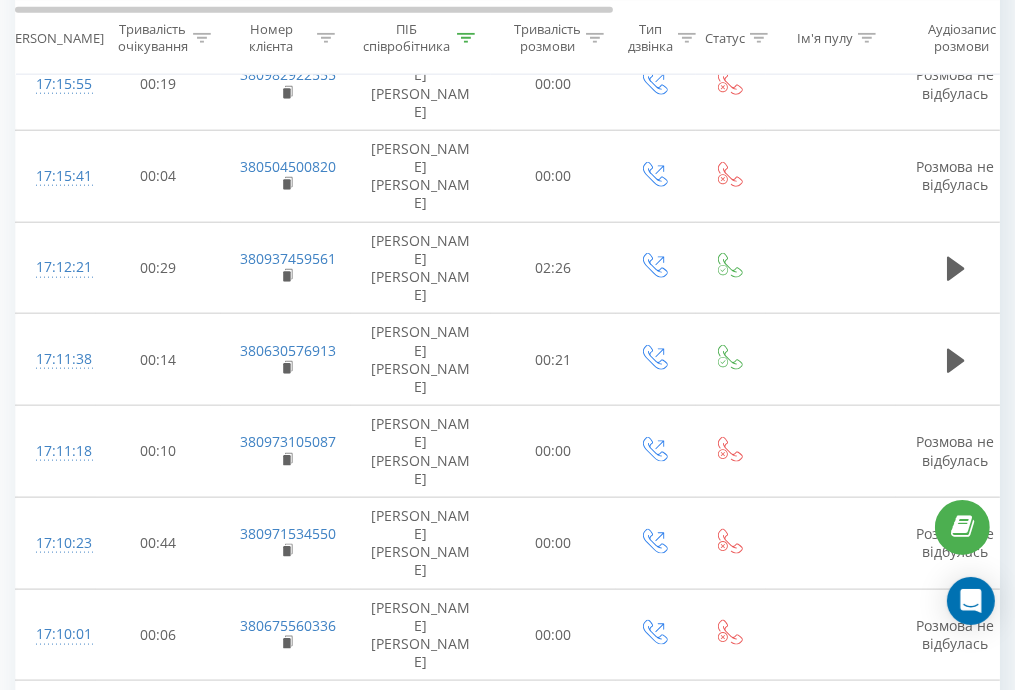 scroll, scrollTop: 1518, scrollLeft: 0, axis: vertical 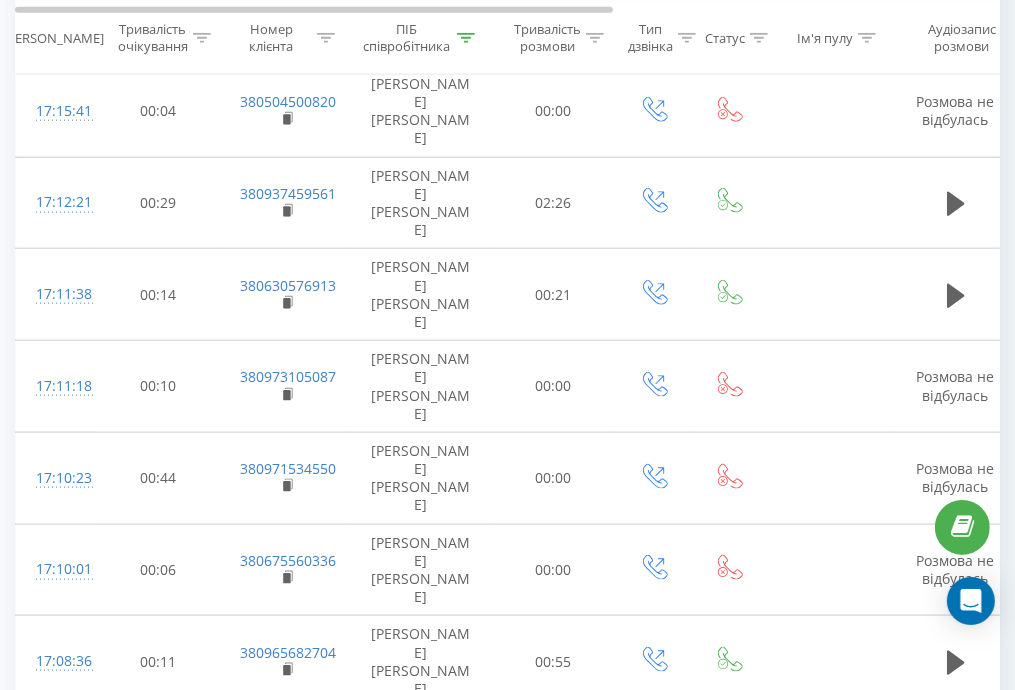 click on "2" at bounding box center [763, 1120] 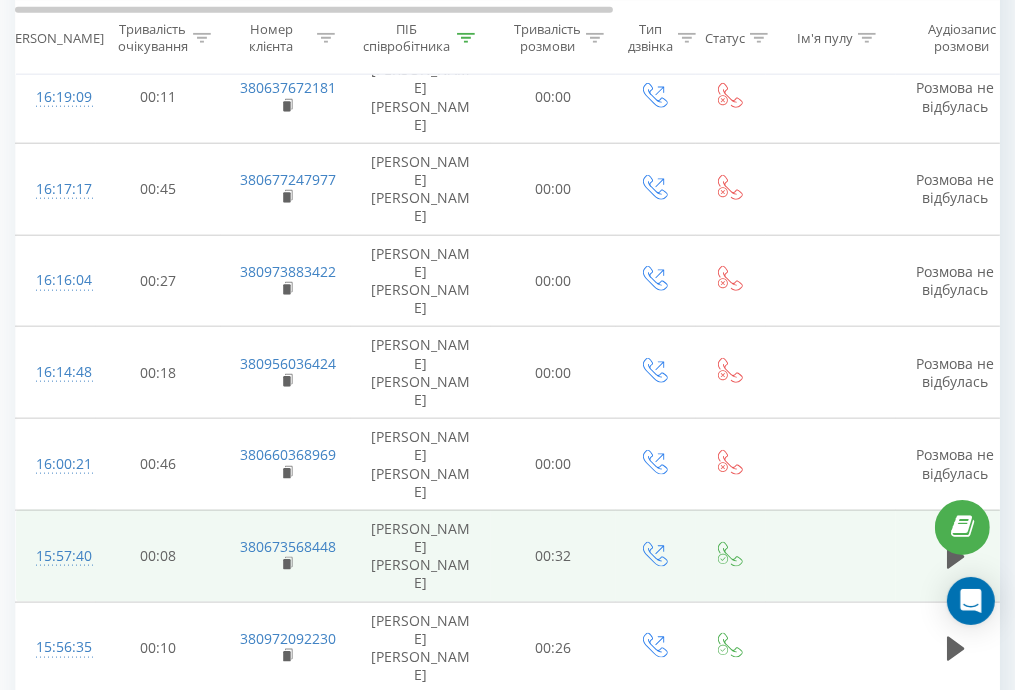 scroll, scrollTop: 1518, scrollLeft: 0, axis: vertical 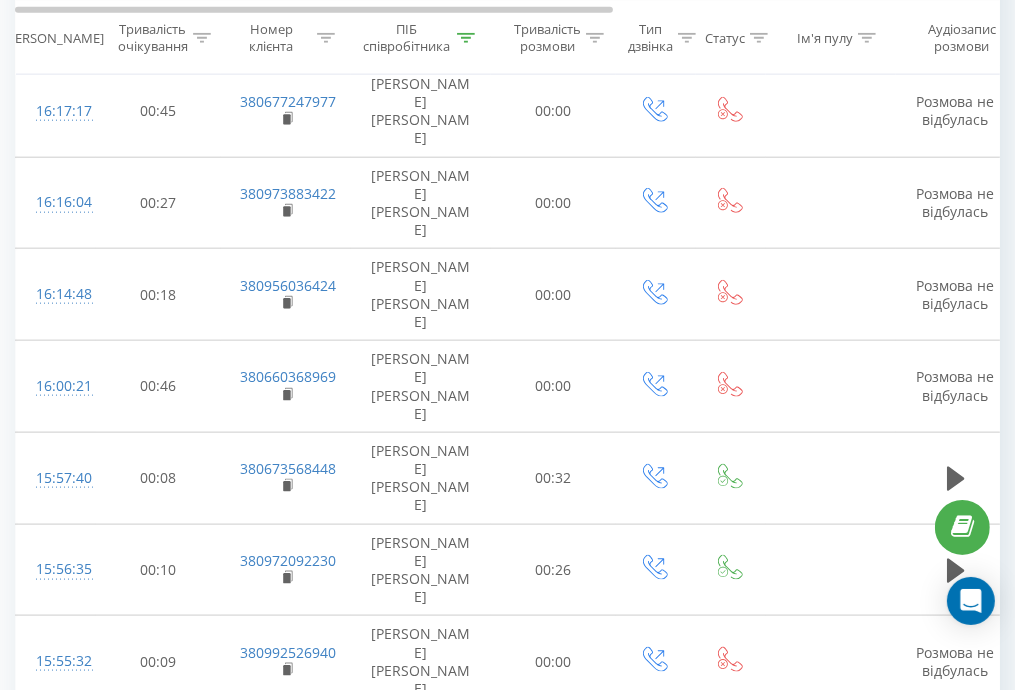 click on "4" at bounding box center (823, 1120) 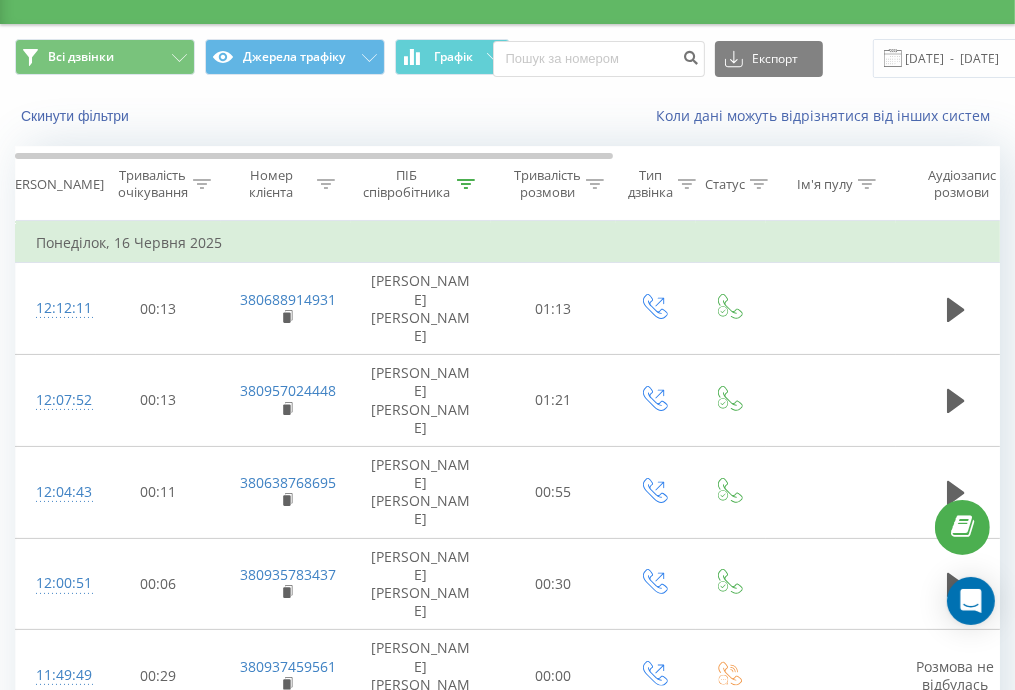 scroll, scrollTop: 32, scrollLeft: 0, axis: vertical 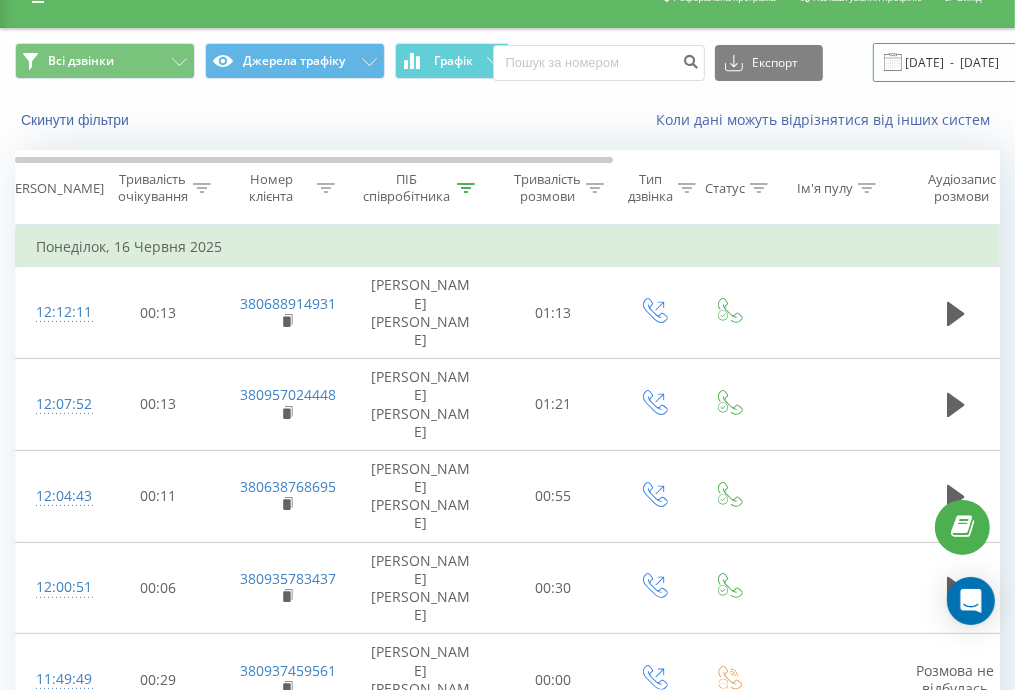 click on "16.06.2025  -  16.06.2025" at bounding box center [994, 62] 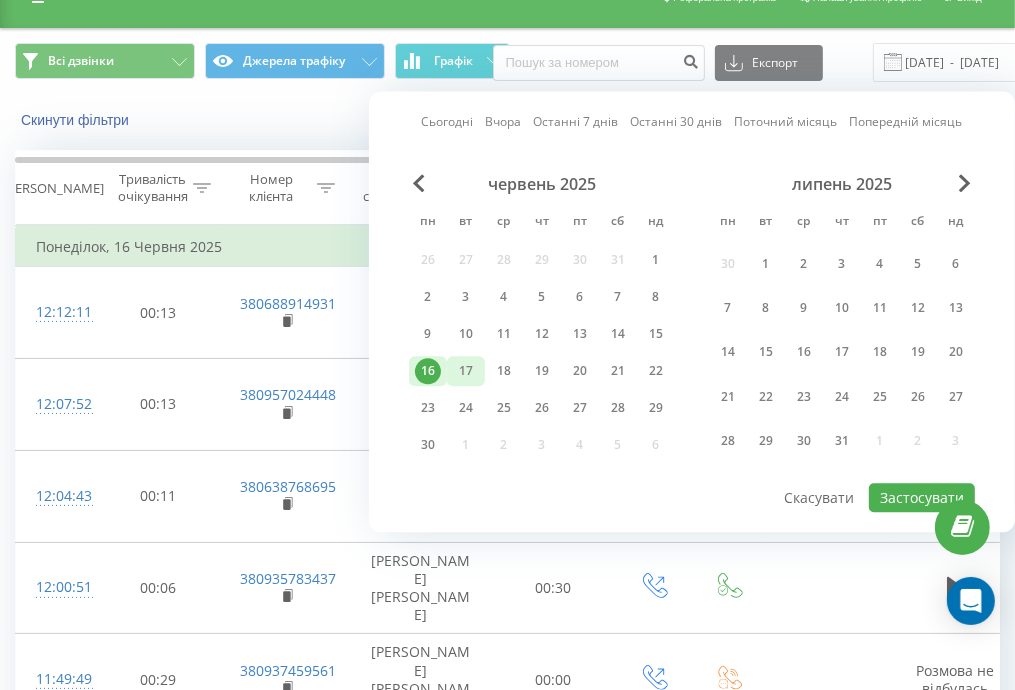 click on "17" at bounding box center [466, 371] 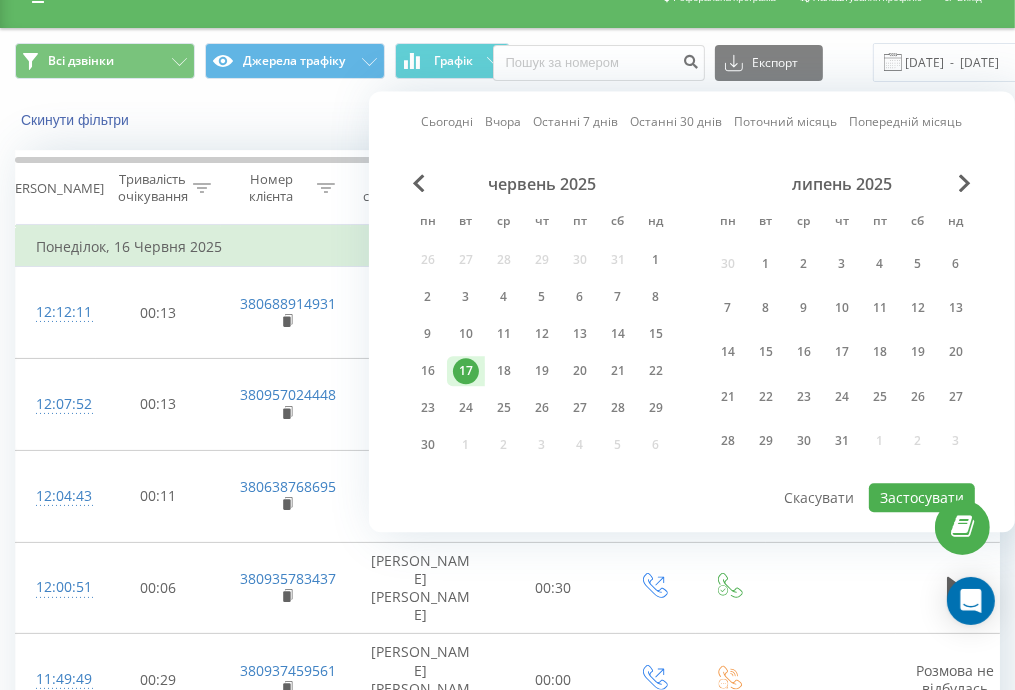 click on "17" at bounding box center (466, 371) 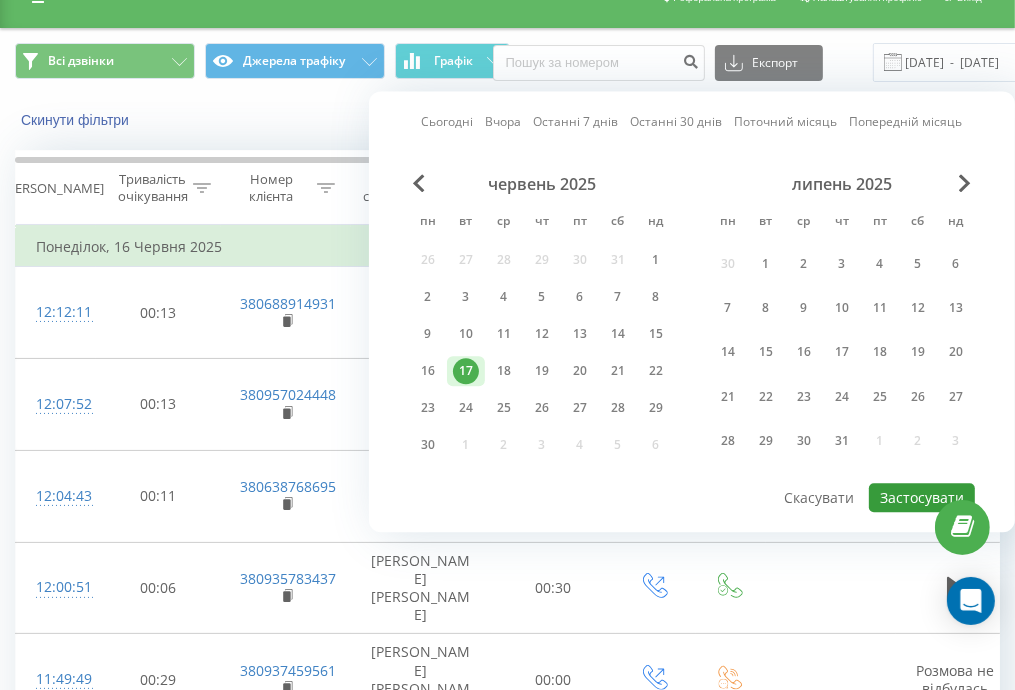 click on "Застосувати" at bounding box center [922, 497] 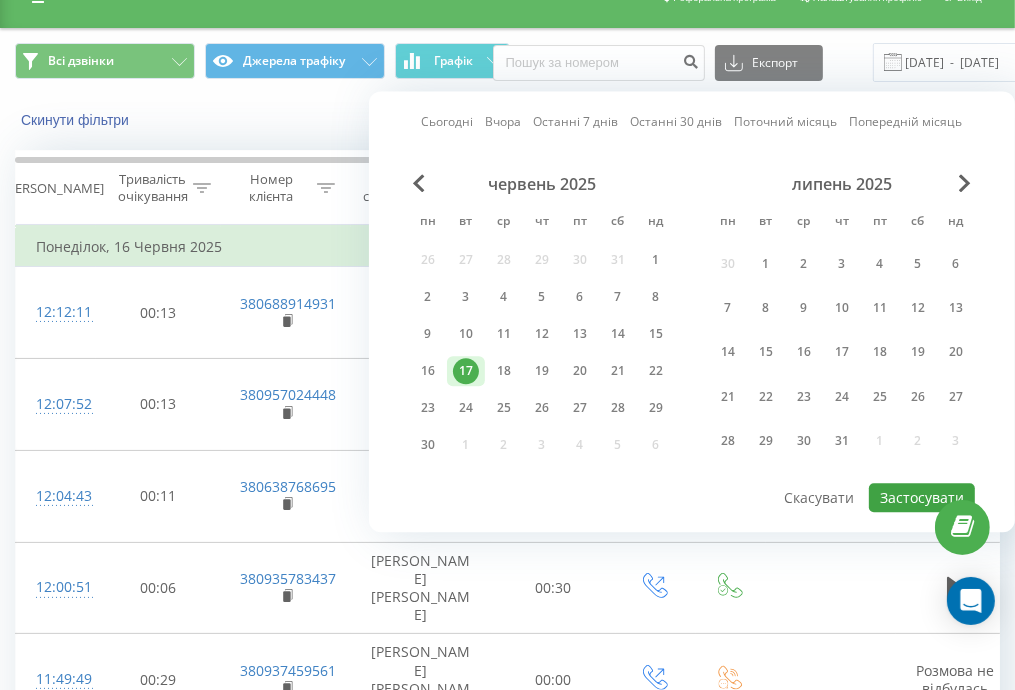 scroll, scrollTop: 0, scrollLeft: 0, axis: both 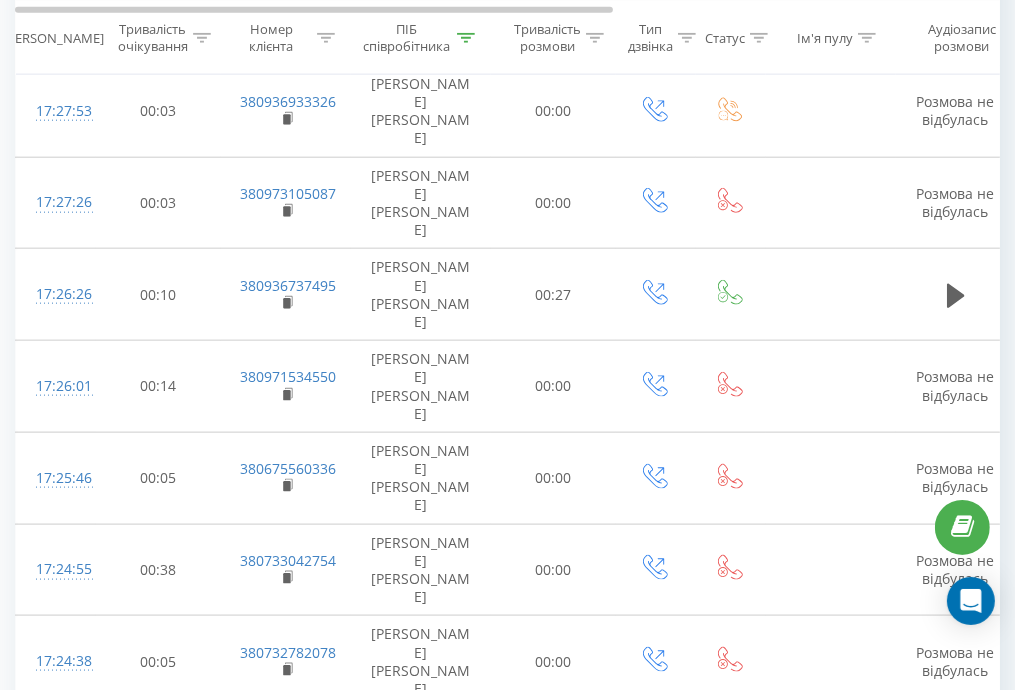 click on "4" at bounding box center [823, 1120] 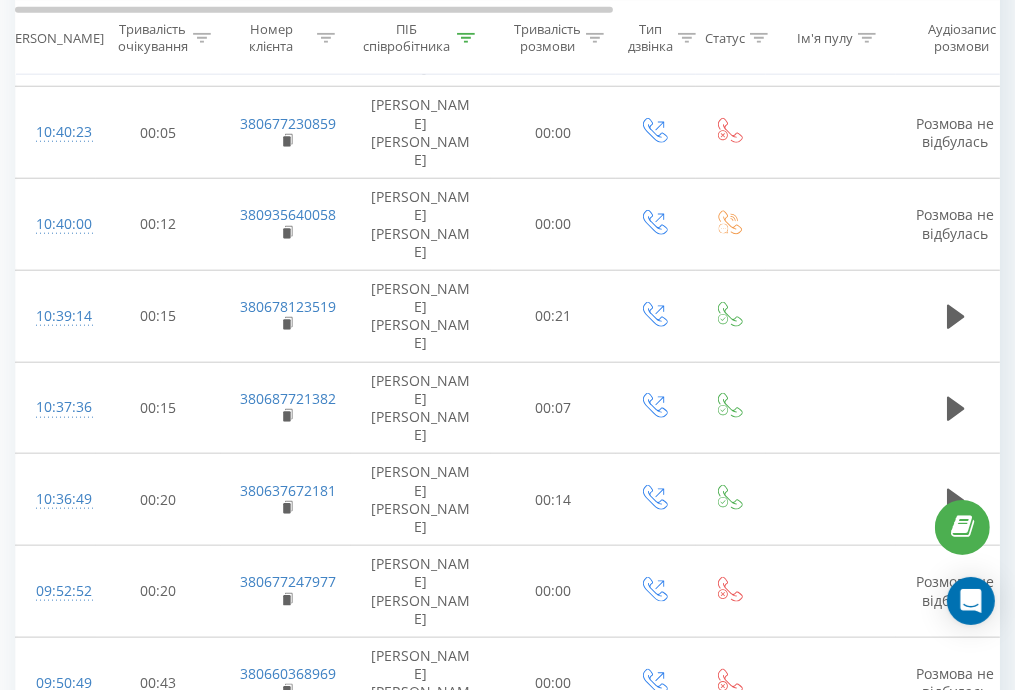 scroll, scrollTop: 1518, scrollLeft: 0, axis: vertical 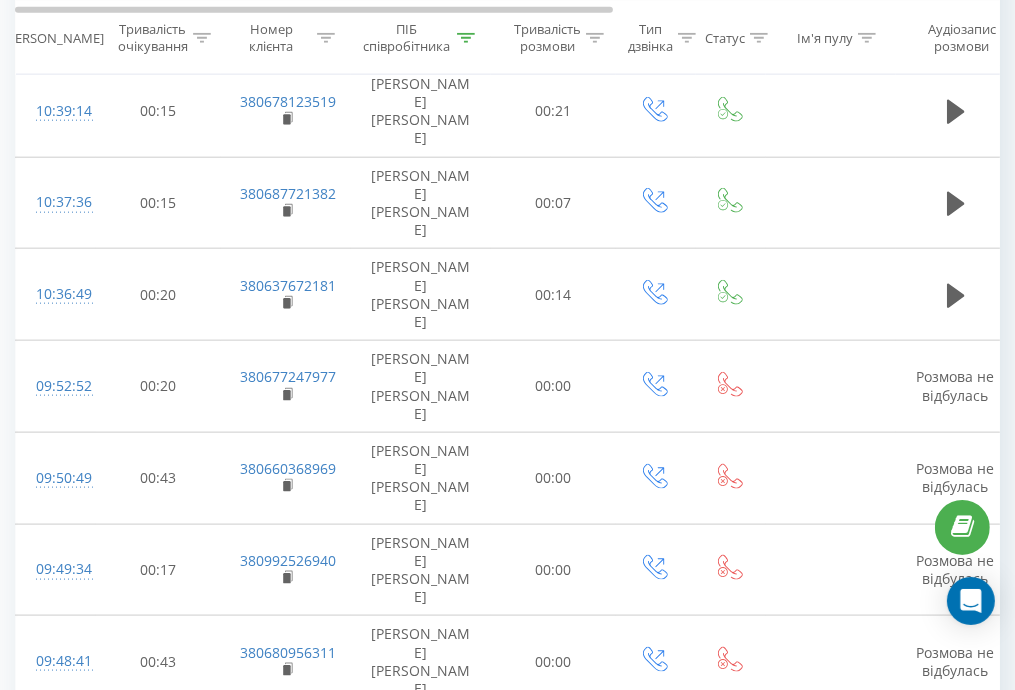click on "3" at bounding box center [793, 1120] 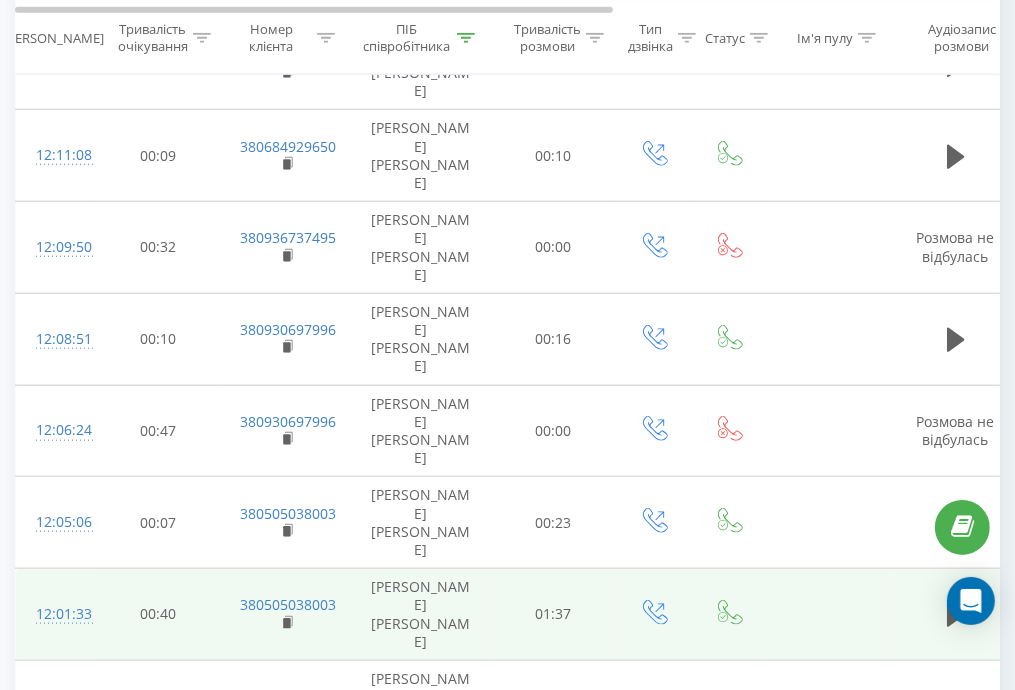 scroll, scrollTop: 1432, scrollLeft: 0, axis: vertical 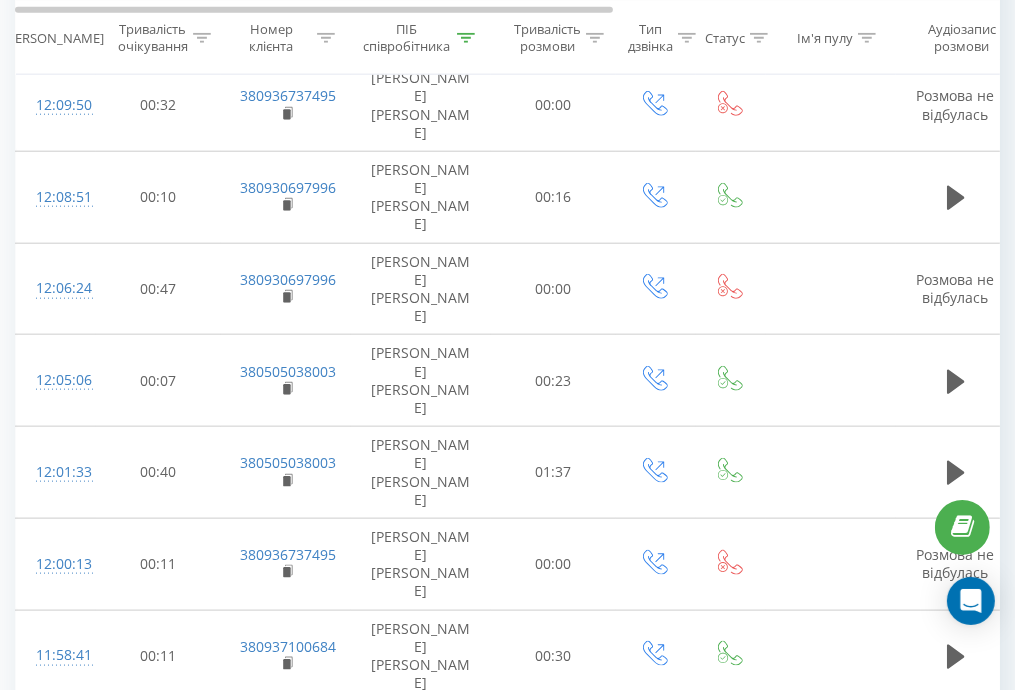 click 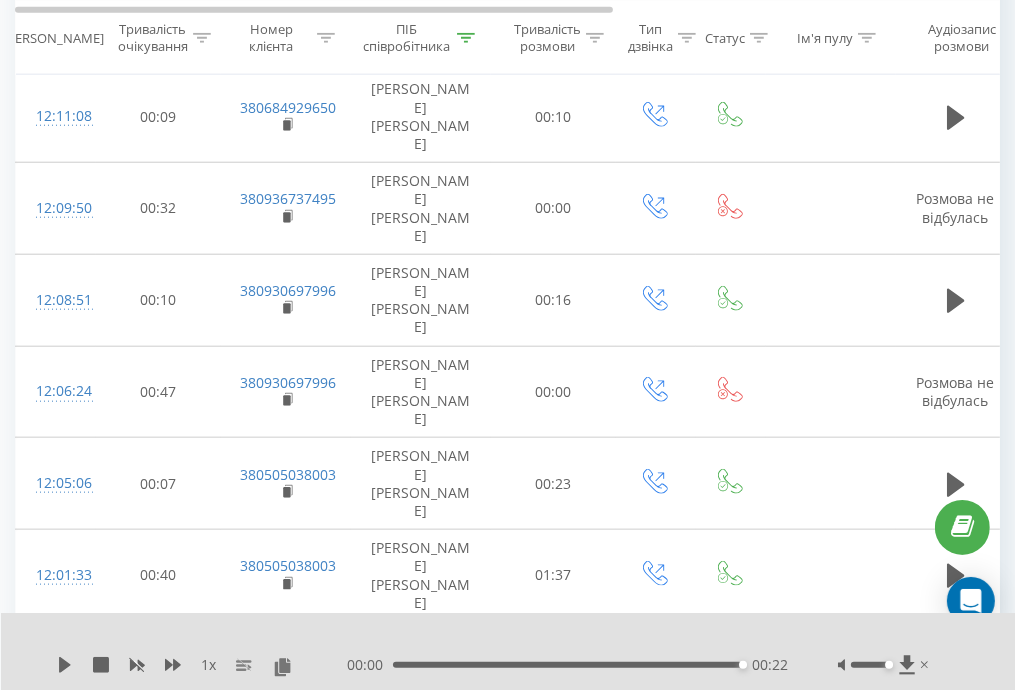 scroll, scrollTop: 1332, scrollLeft: 0, axis: vertical 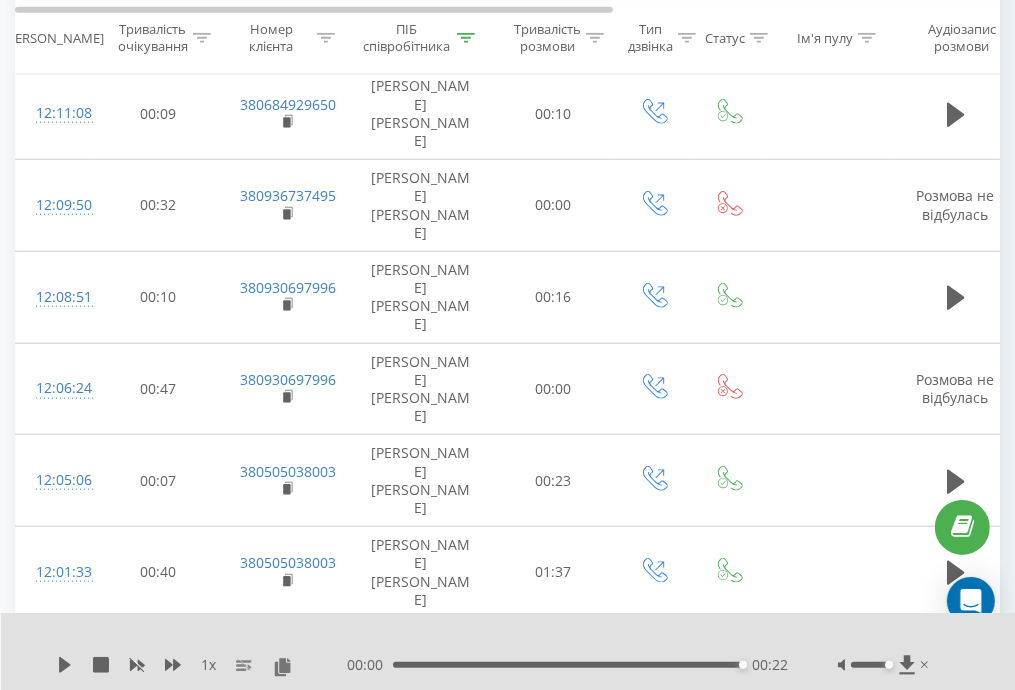 click 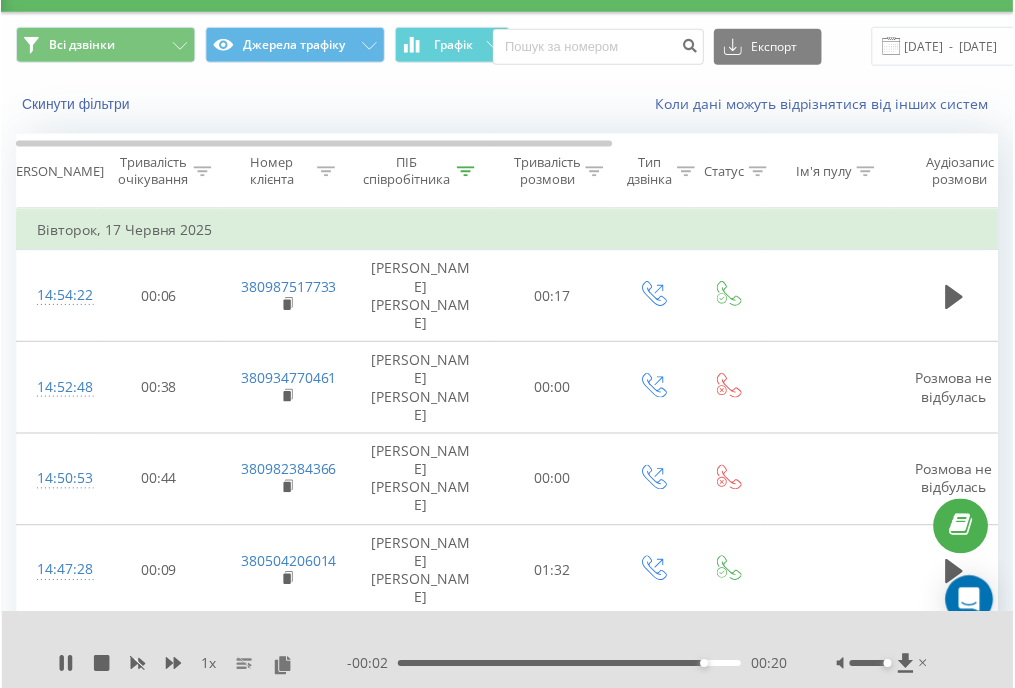 scroll, scrollTop: 0, scrollLeft: 0, axis: both 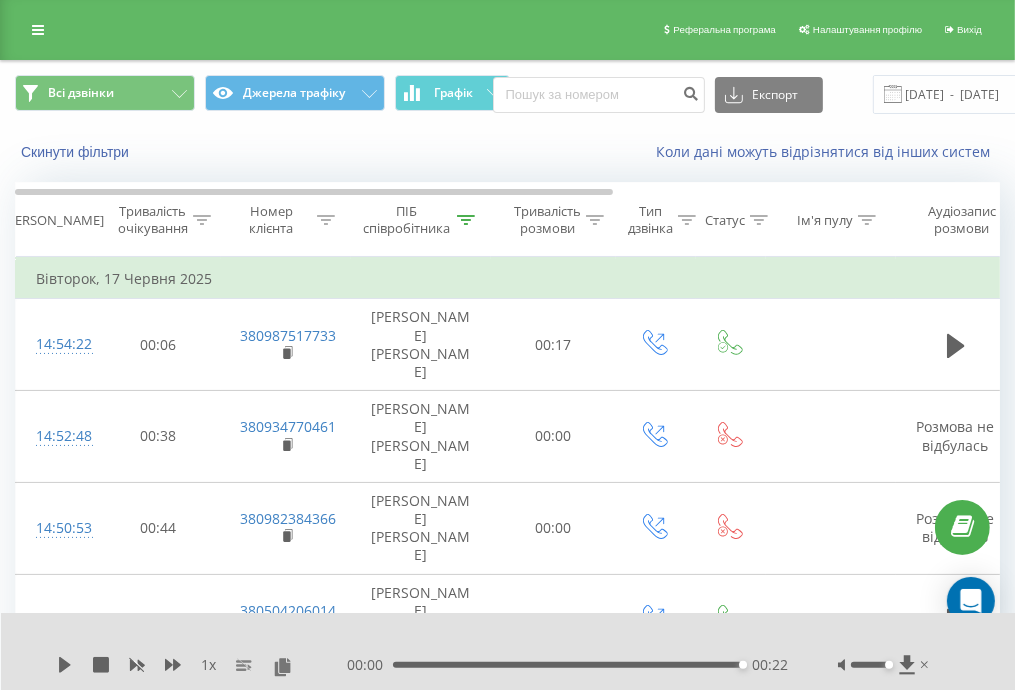 click at bounding box center [893, 94] 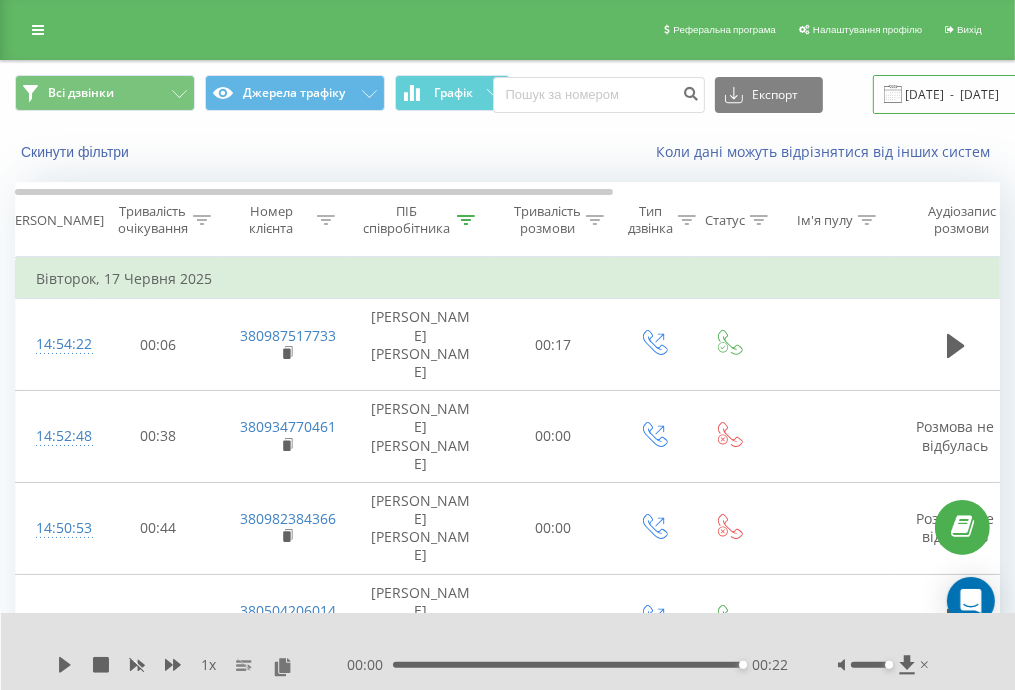 click on "17.06.2025  -  17.06.2025" at bounding box center [994, 94] 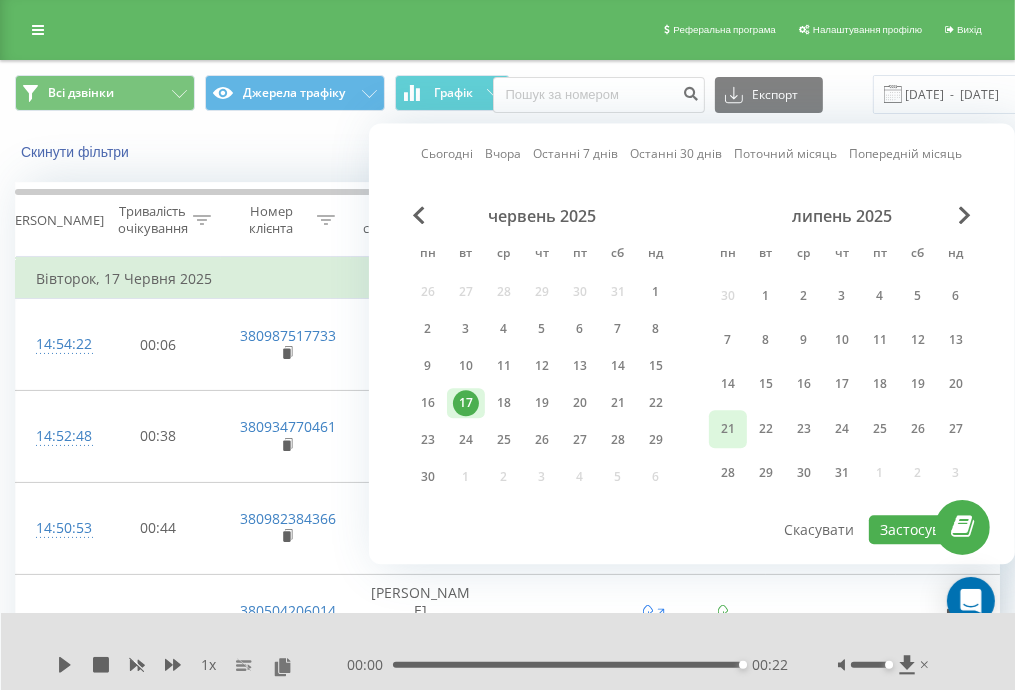 click on "21" at bounding box center (728, 429) 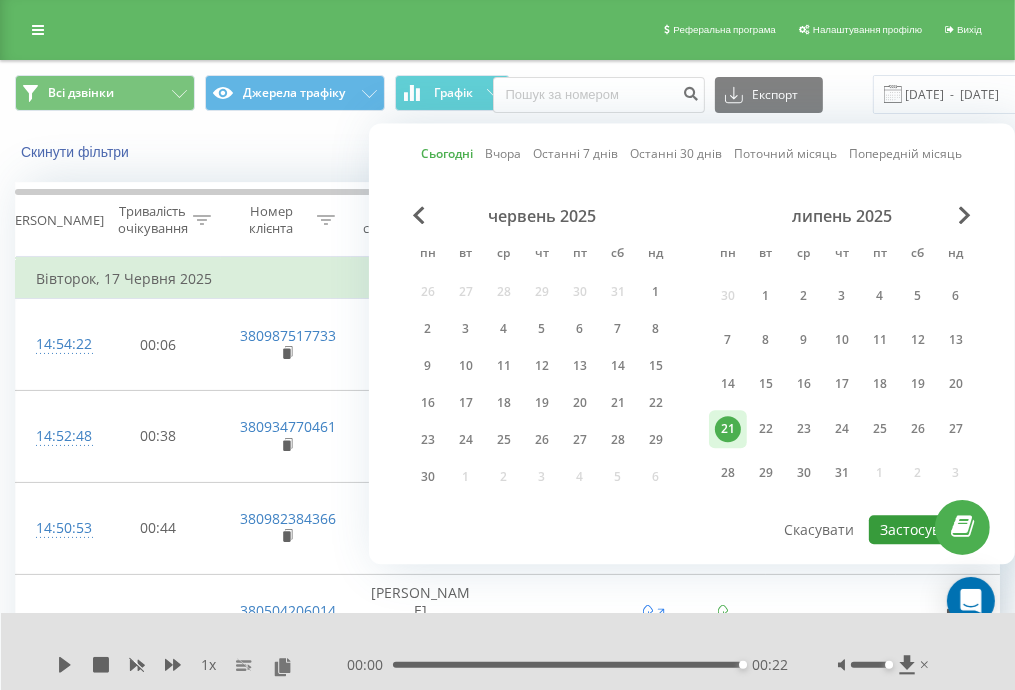 click on "Застосувати" at bounding box center (922, 529) 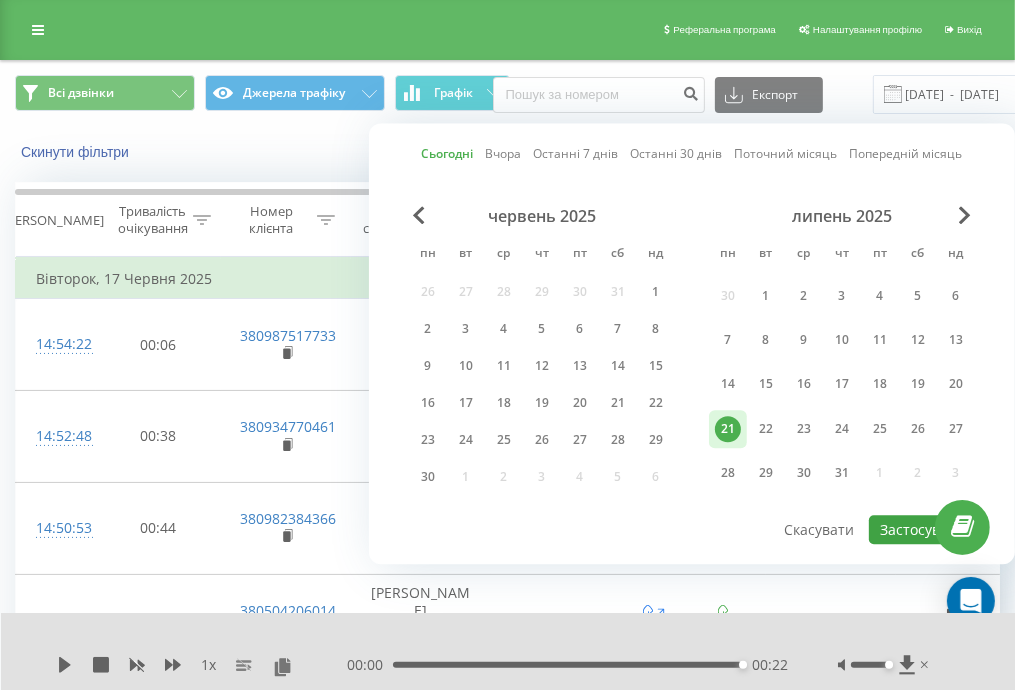 type on "21.07.2025  -  21.07.2025" 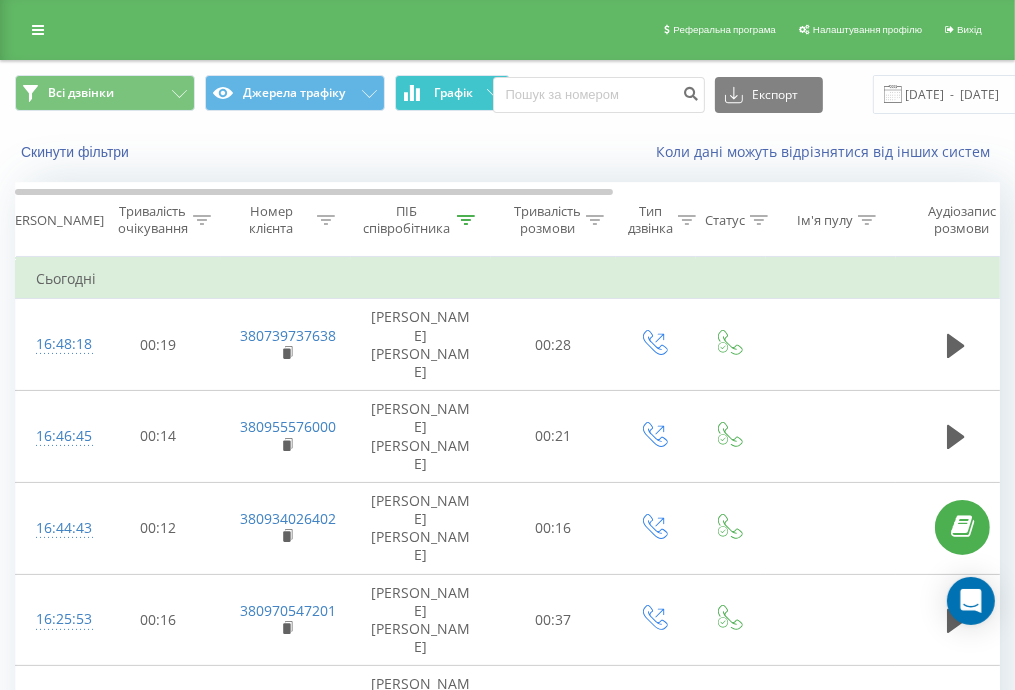 click on "Графік" at bounding box center (452, 93) 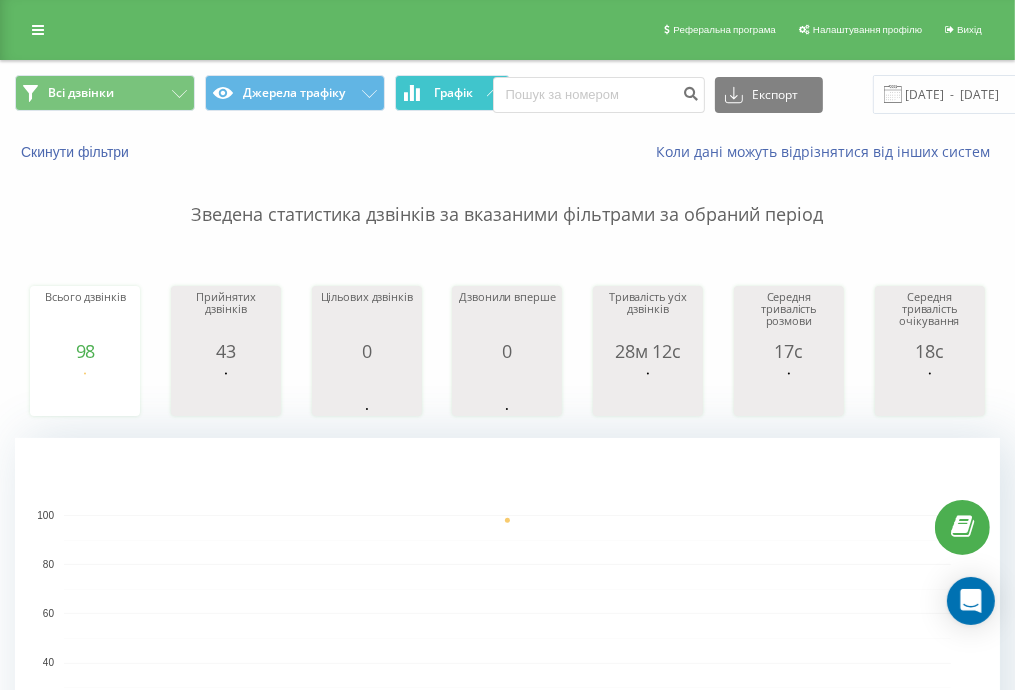 click on "Графік" at bounding box center (452, 93) 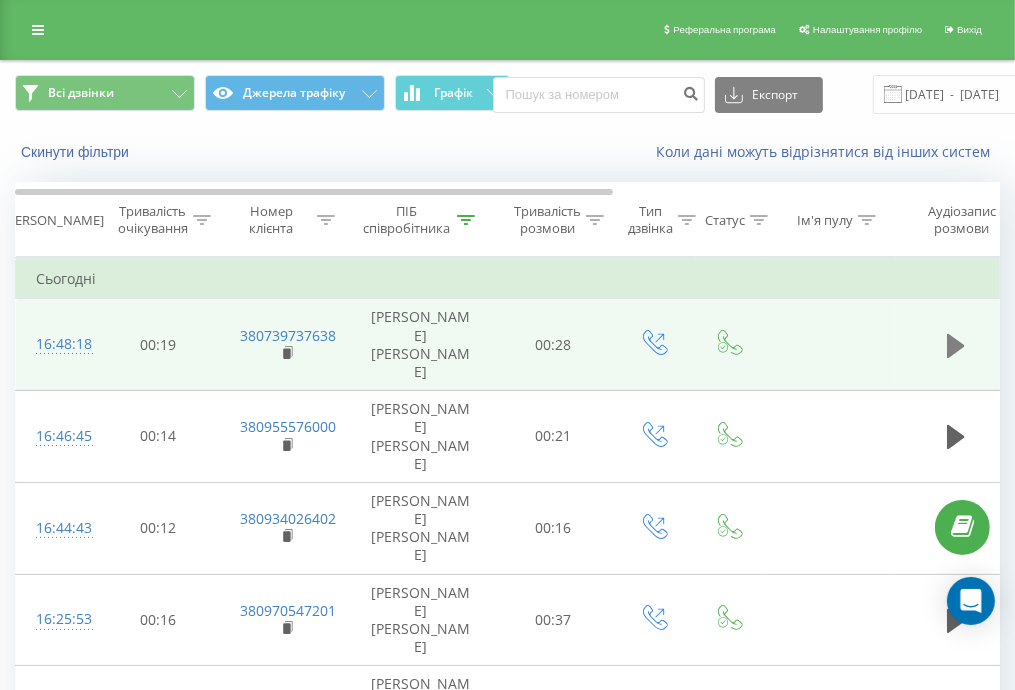 click 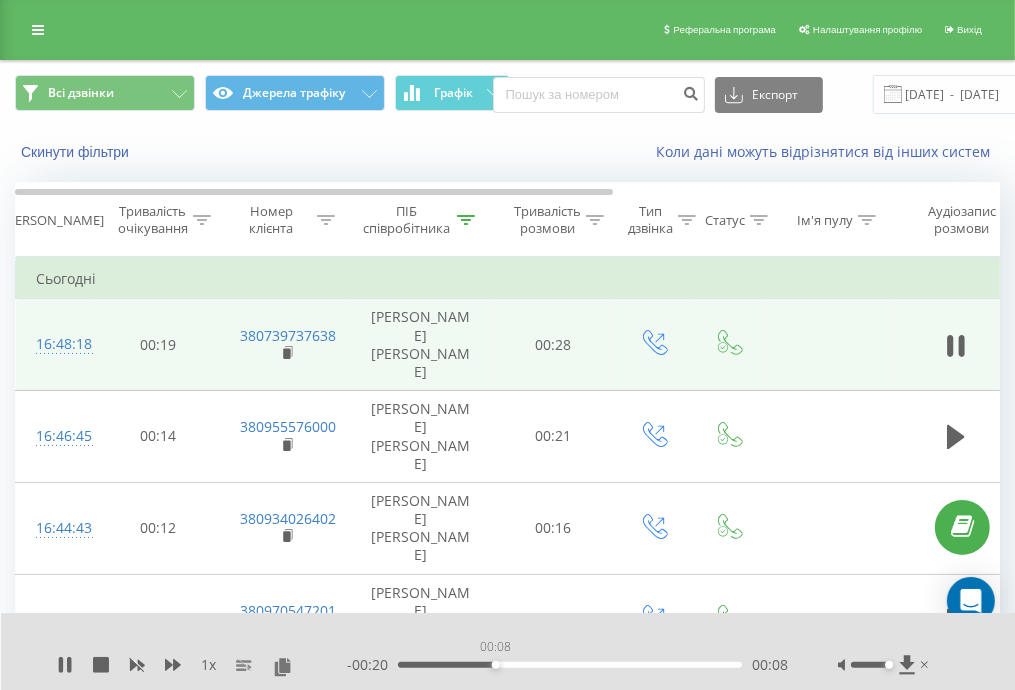 click on "00:08" at bounding box center [570, 665] 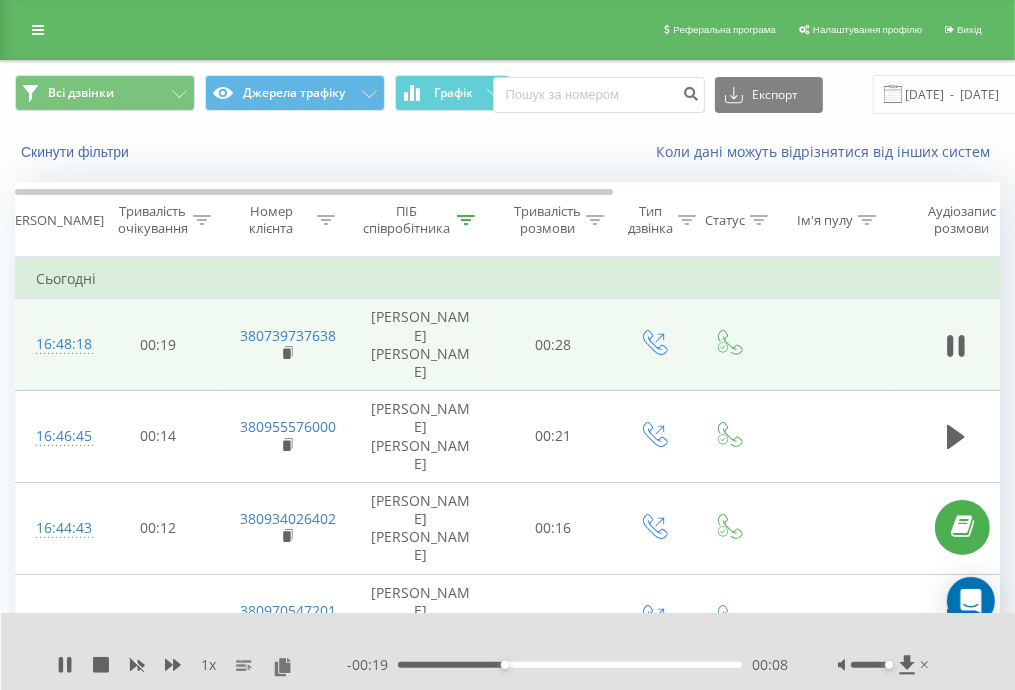 click on "00:08" at bounding box center [570, 665] 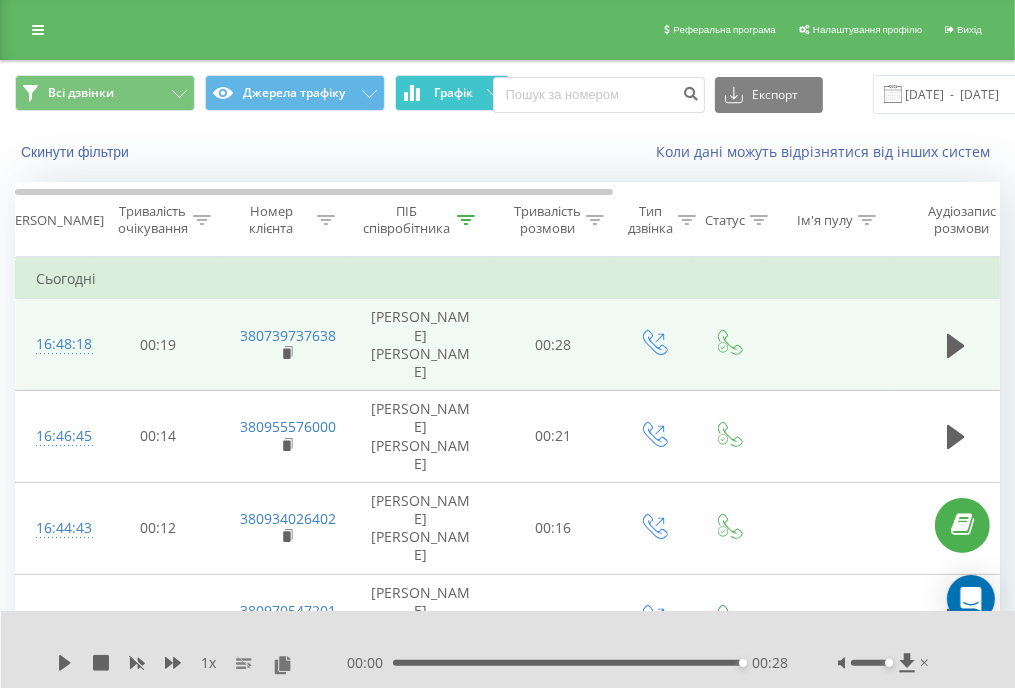 click on "Графік" at bounding box center (452, 93) 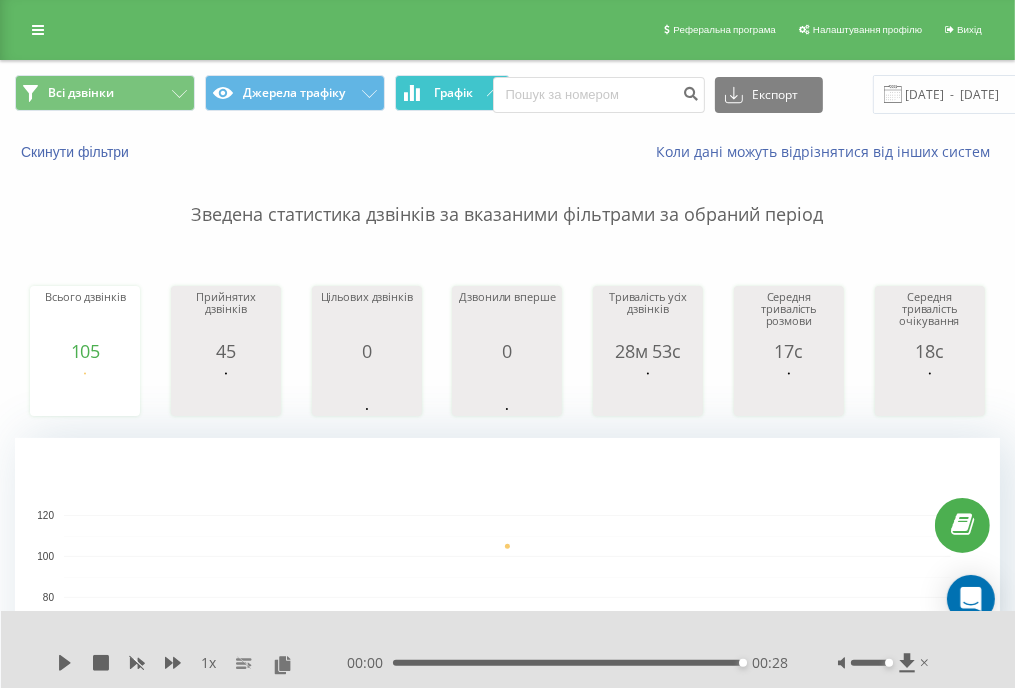 click on "Графік" at bounding box center (452, 93) 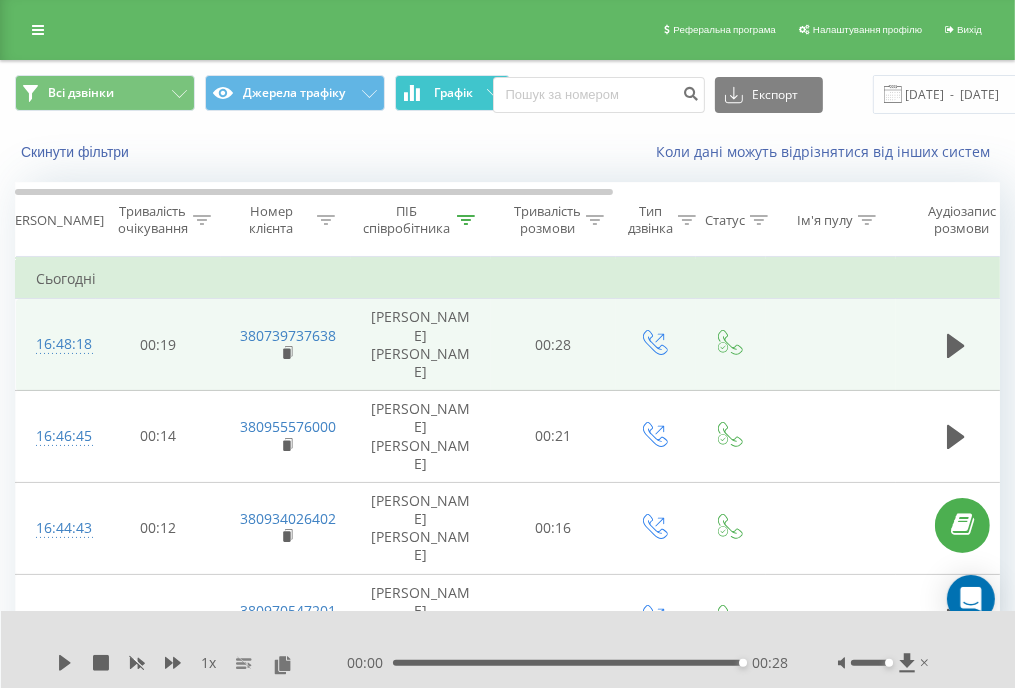click on "Графік" at bounding box center (452, 93) 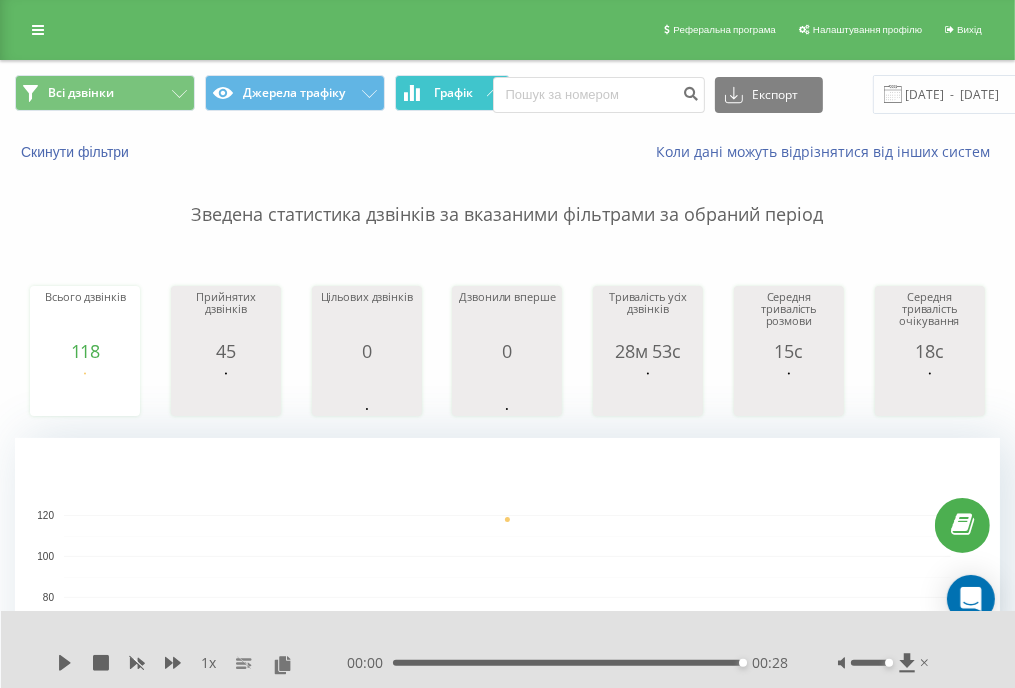 click 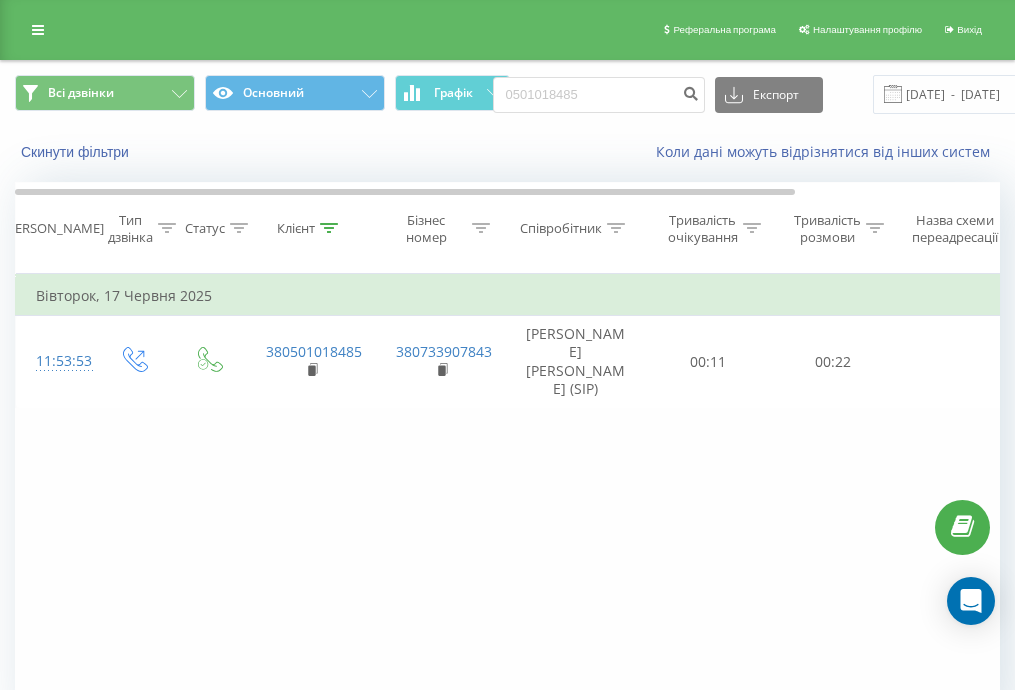 scroll, scrollTop: 0, scrollLeft: 0, axis: both 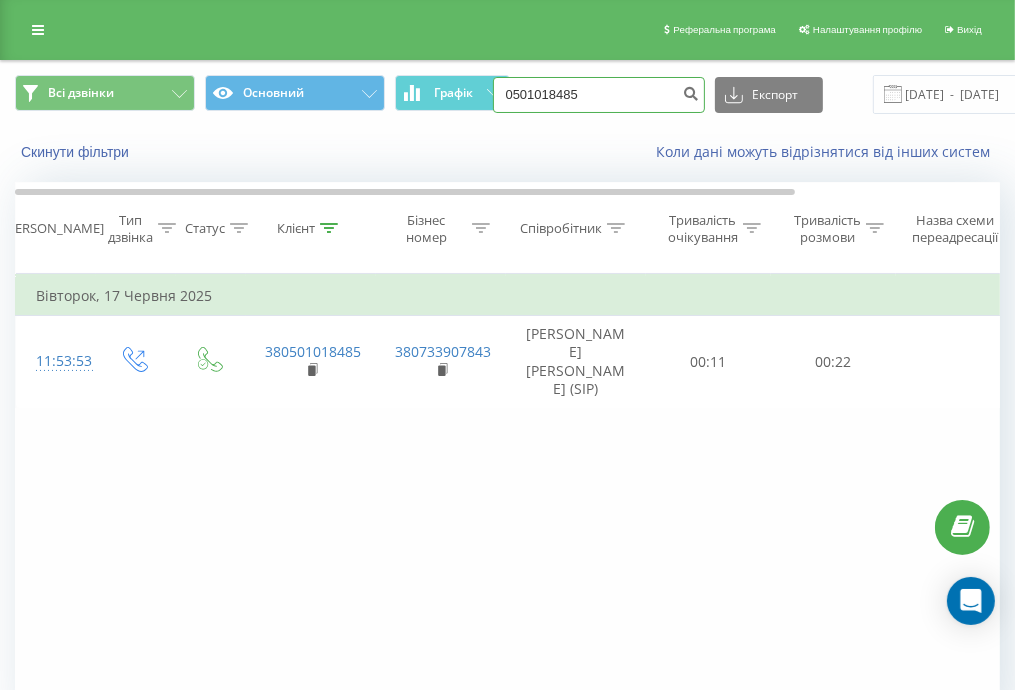 click on "0501018485" at bounding box center [599, 95] 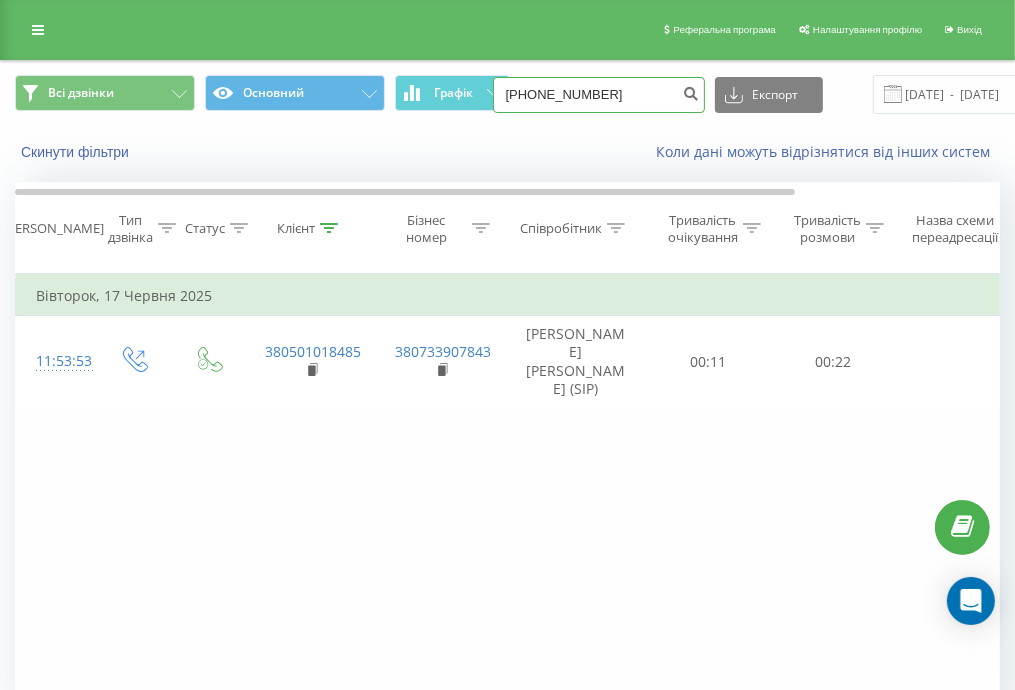 click on "(067) 899 07 77" at bounding box center [599, 95] 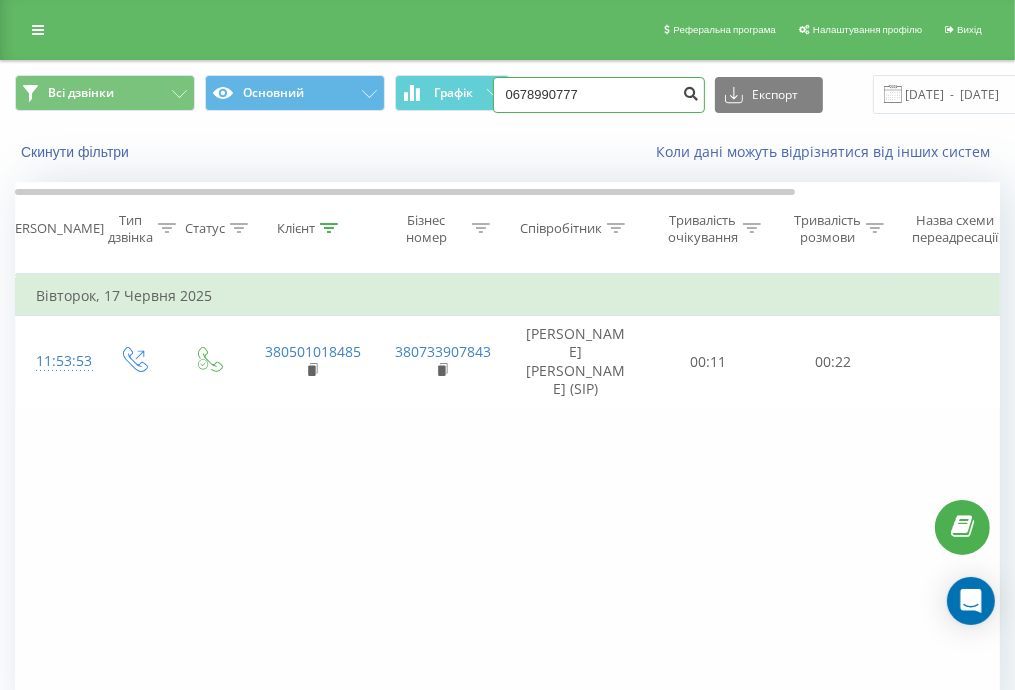 type on "0678990777" 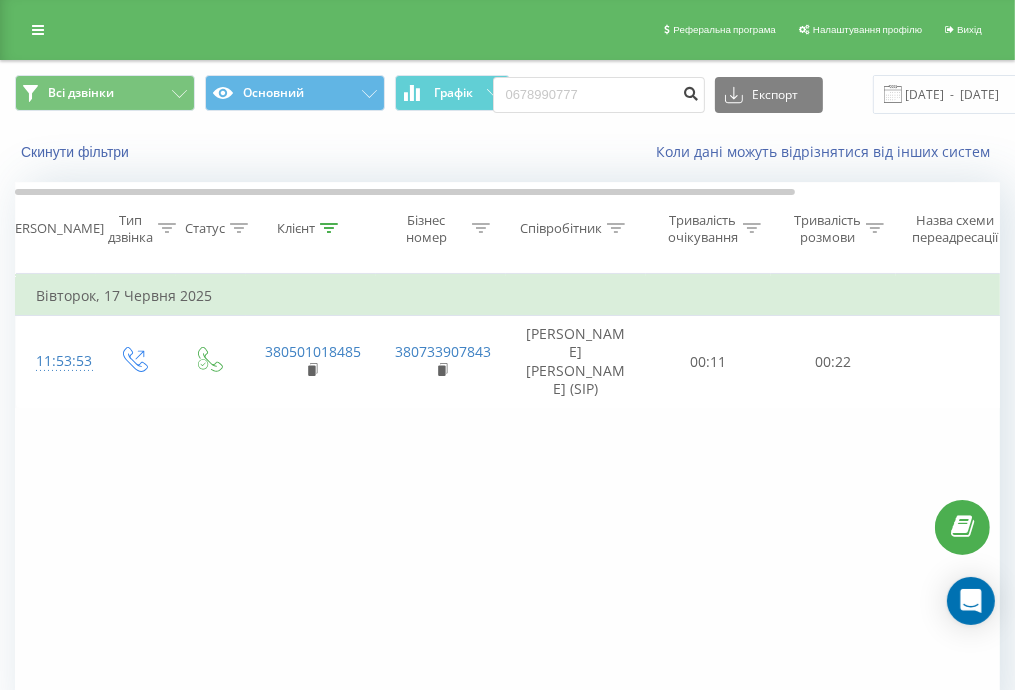 click at bounding box center (691, 91) 